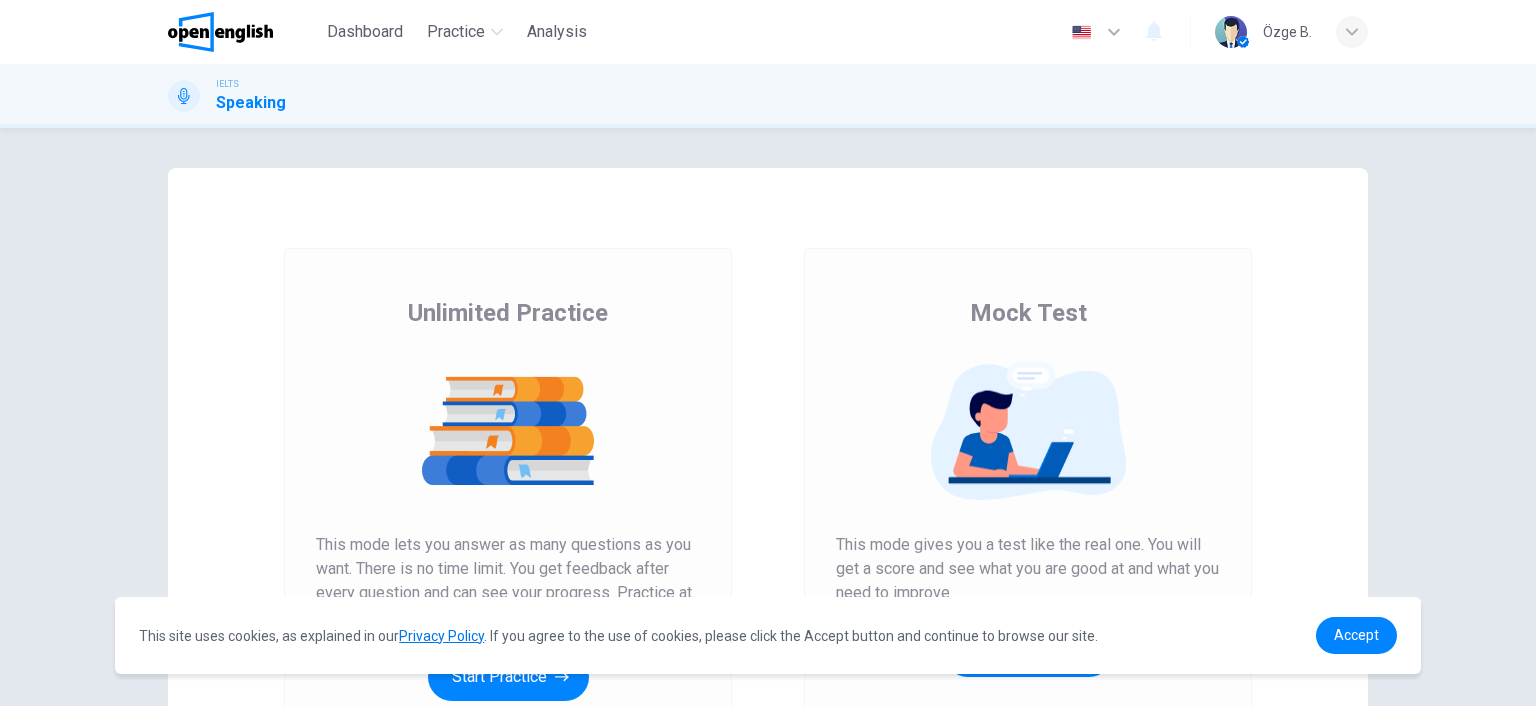 scroll, scrollTop: 0, scrollLeft: 0, axis: both 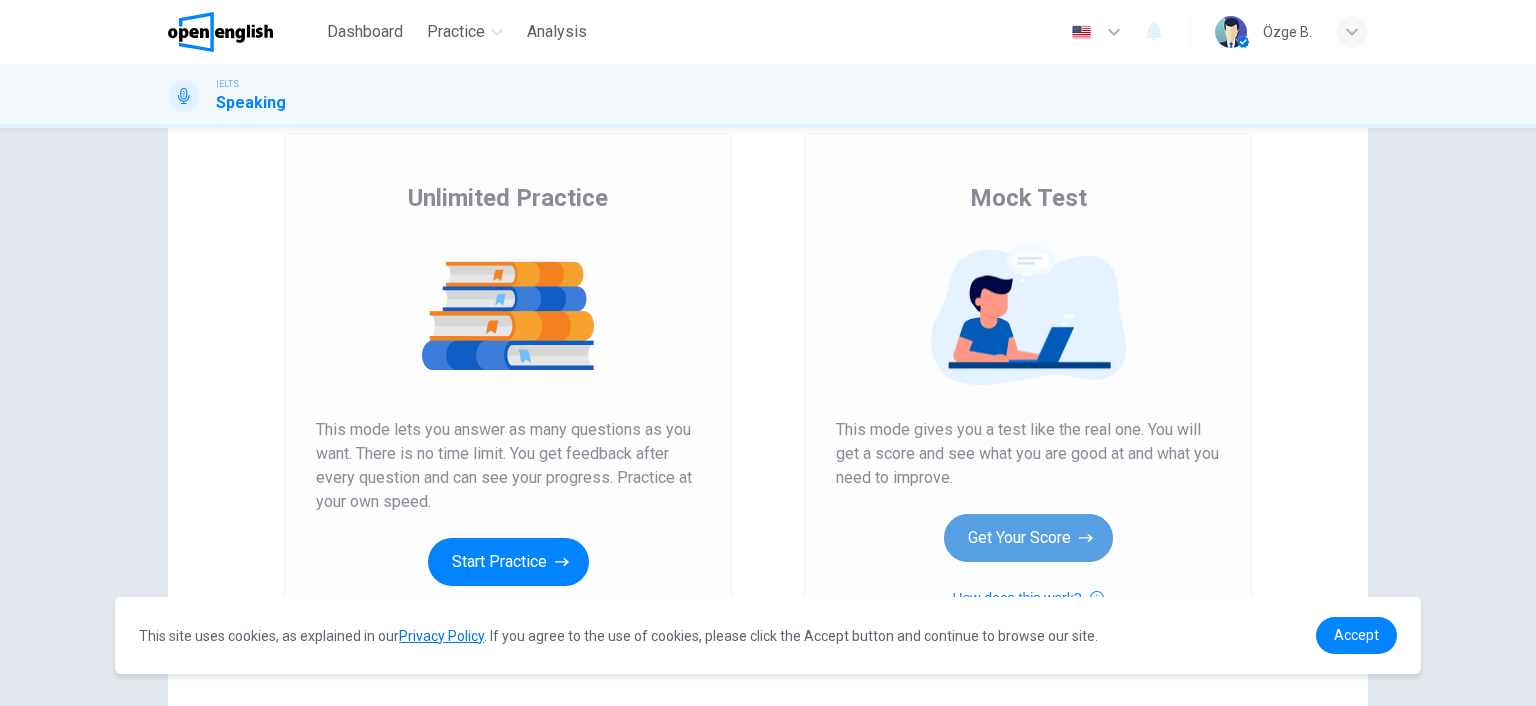 click on "Get Your Score" at bounding box center (1028, 538) 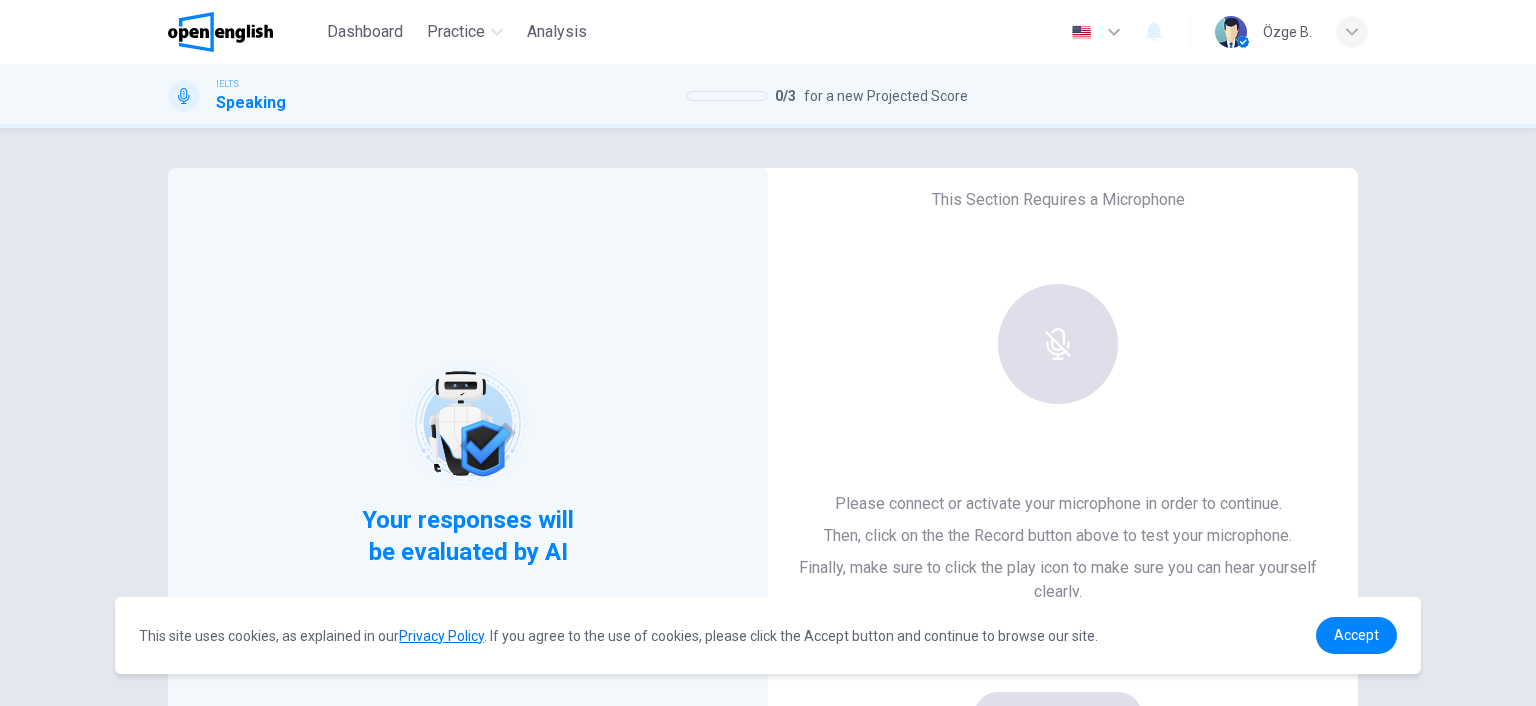 click on "This Section Requires a Microphone Please connect or activate your microphone in order to continue. Then, click on the the Record button above to test your microphone. Finally, make sure to click the play icon to make sure you can hear yourself clearly. For the best performance, use   Google Chrome Sounds good!" at bounding box center [1058, 464] 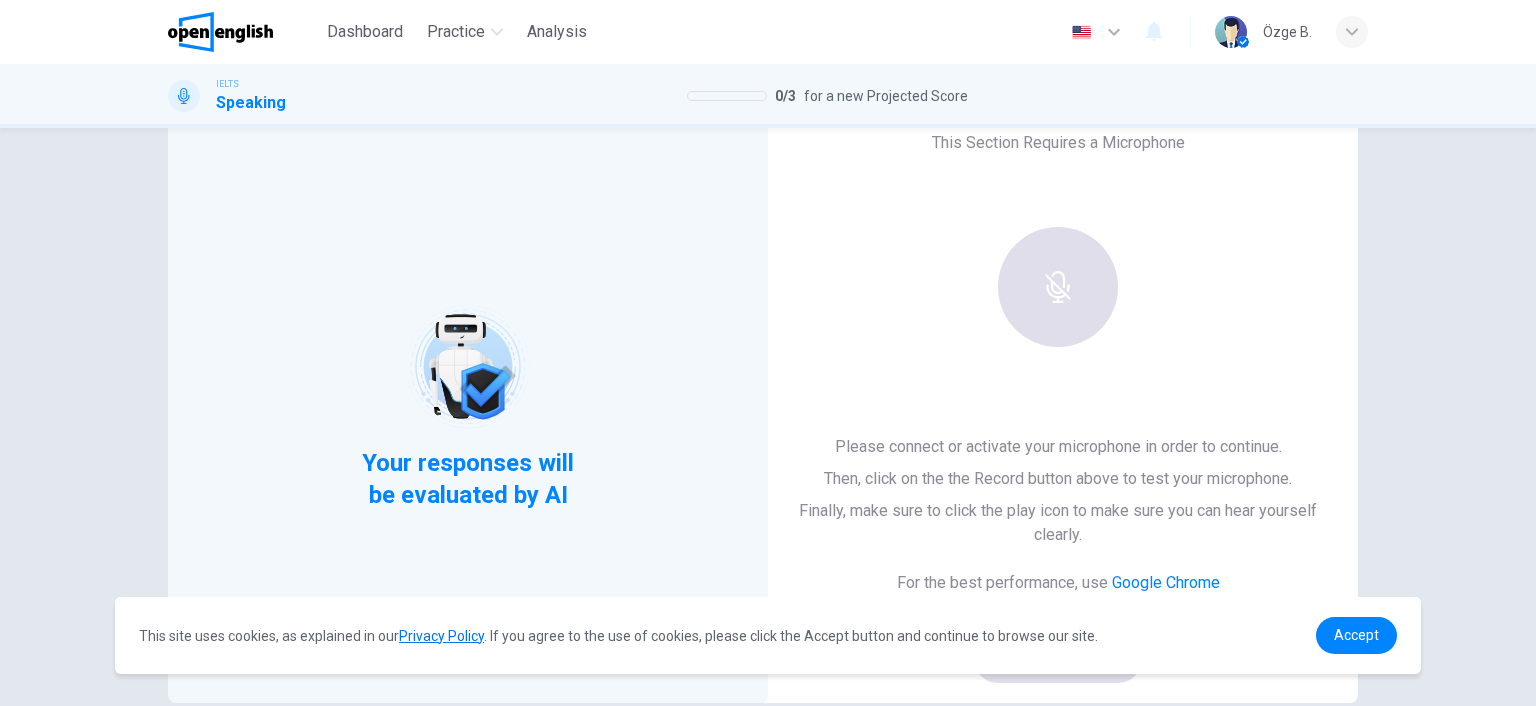 scroll, scrollTop: 115, scrollLeft: 0, axis: vertical 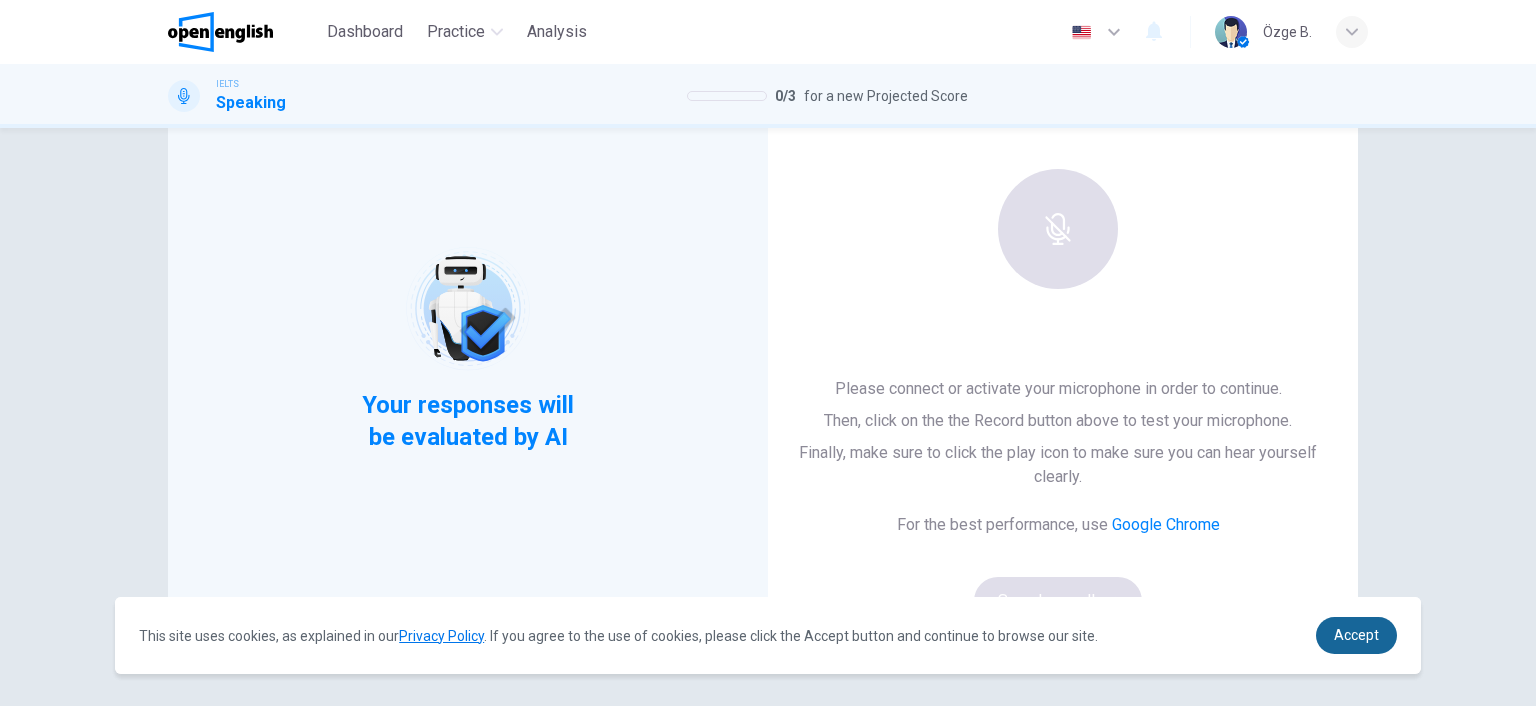 click on "Accept" at bounding box center (1356, 635) 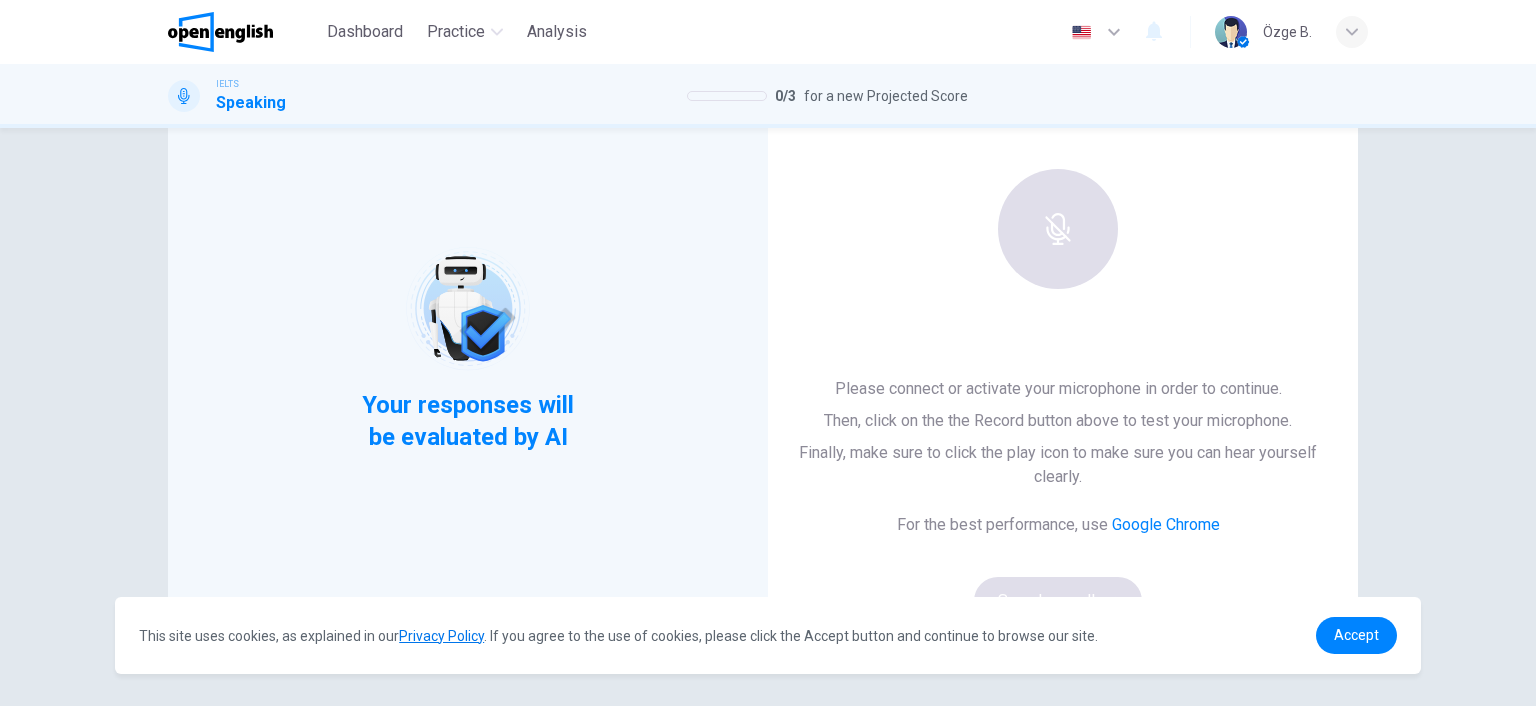 click on "Accept" at bounding box center [1356, 635] 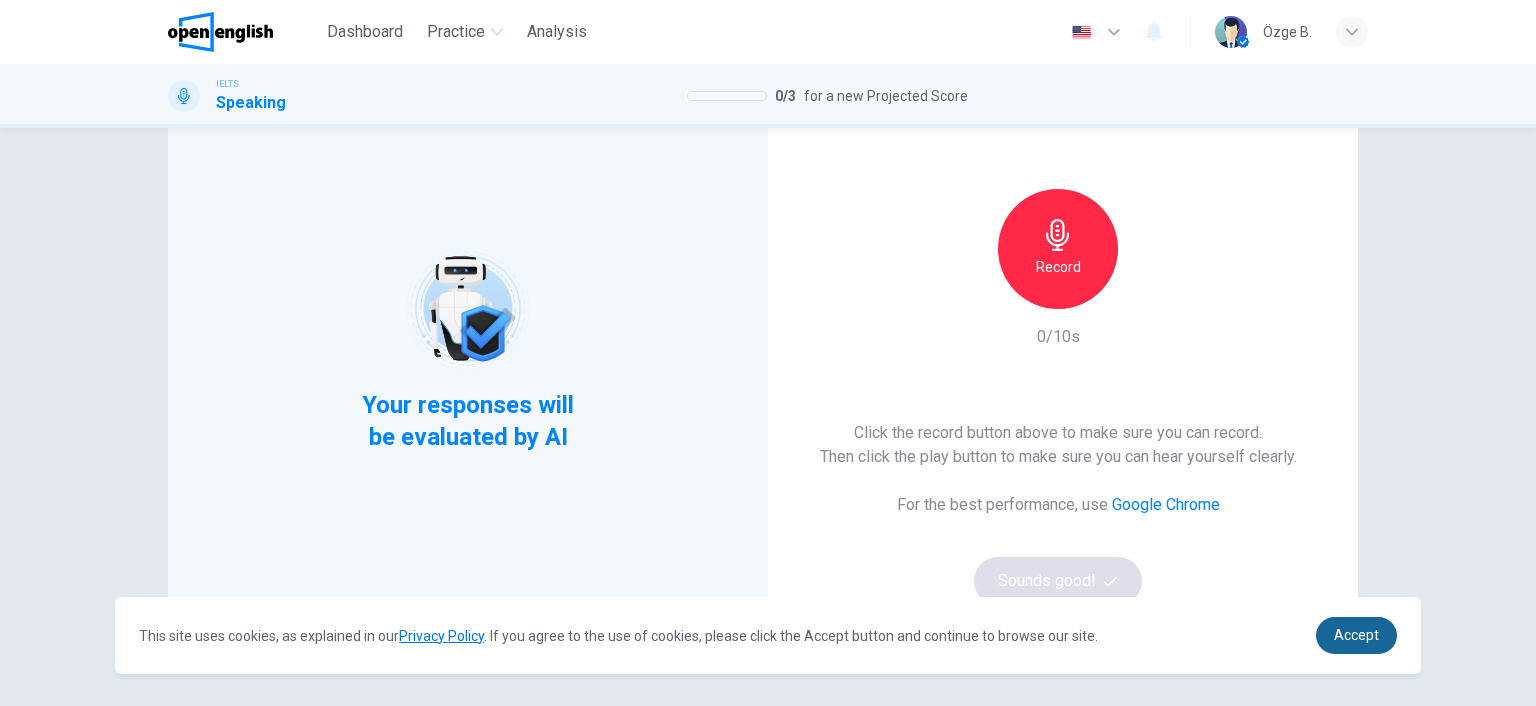 click on "Accept" at bounding box center [1356, 635] 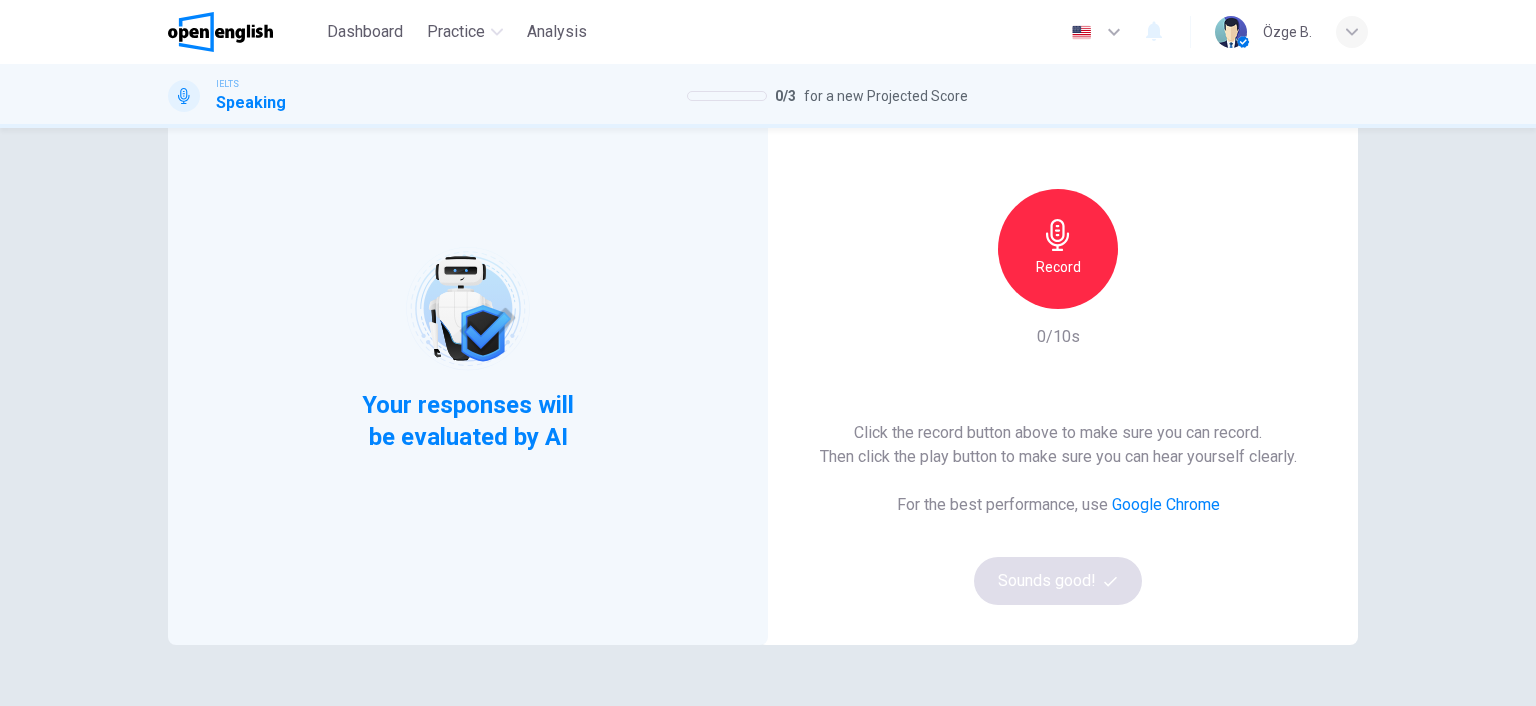 click on "Click the record button above to make sure you can record.     Then click the play button to make sure you can hear yourself clearly. For the best performance, use   Google Chrome Sounds good!" at bounding box center [1058, 513] 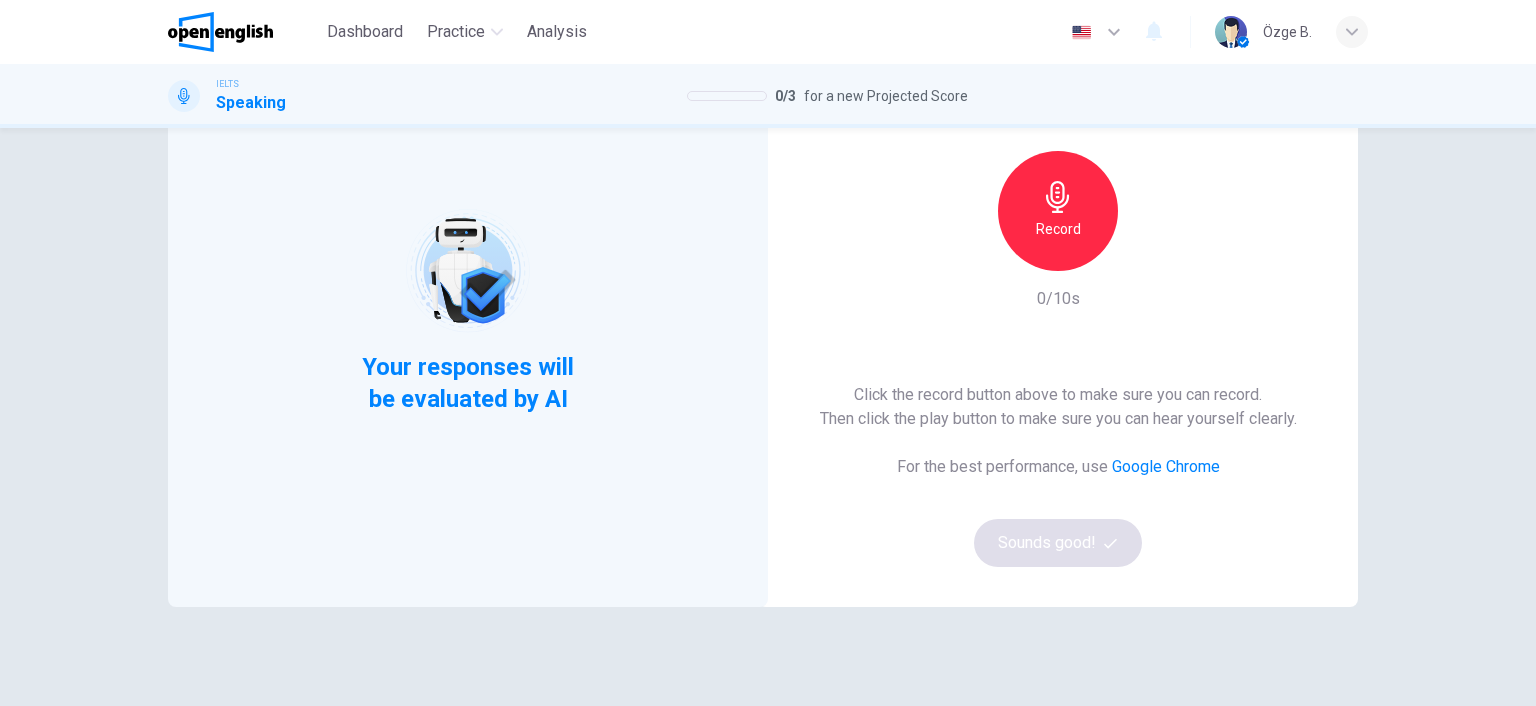 scroll, scrollTop: 172, scrollLeft: 0, axis: vertical 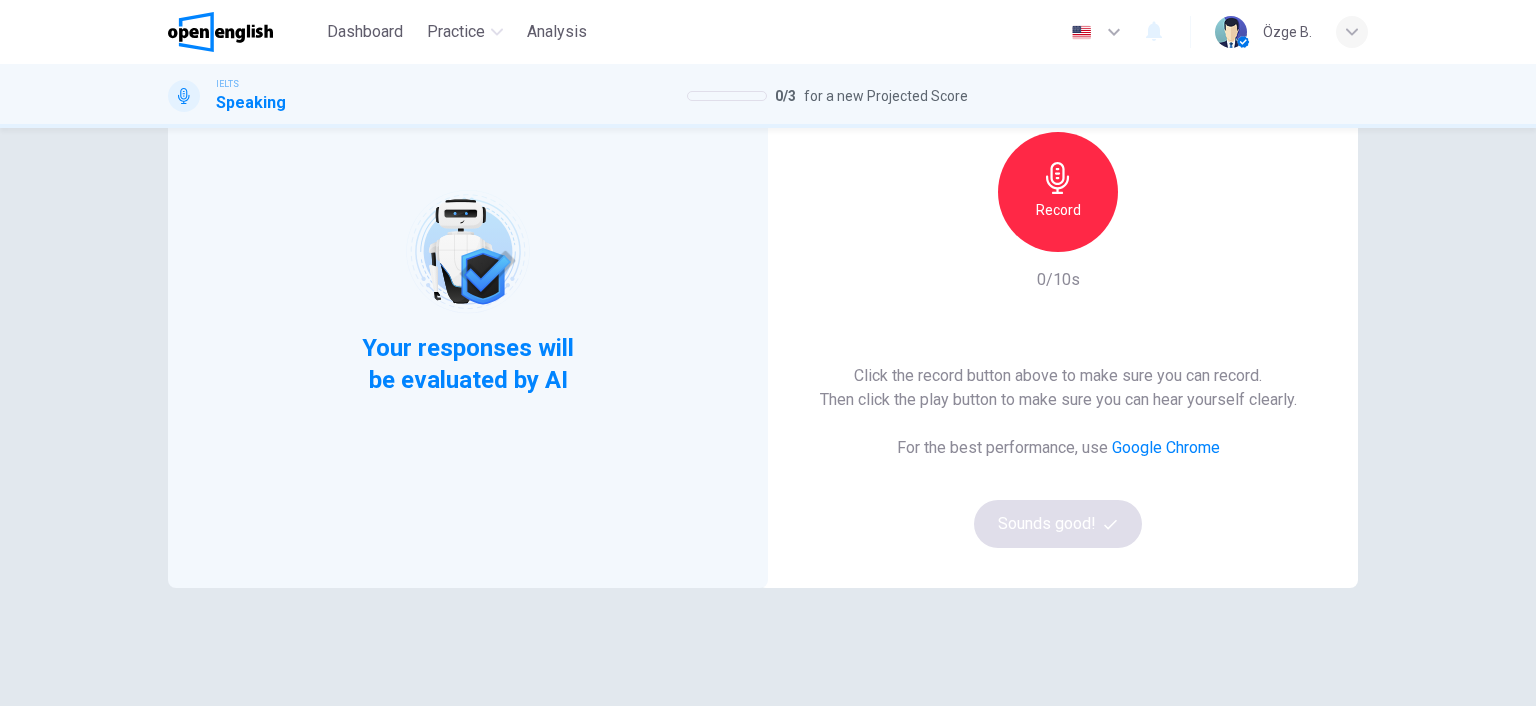click 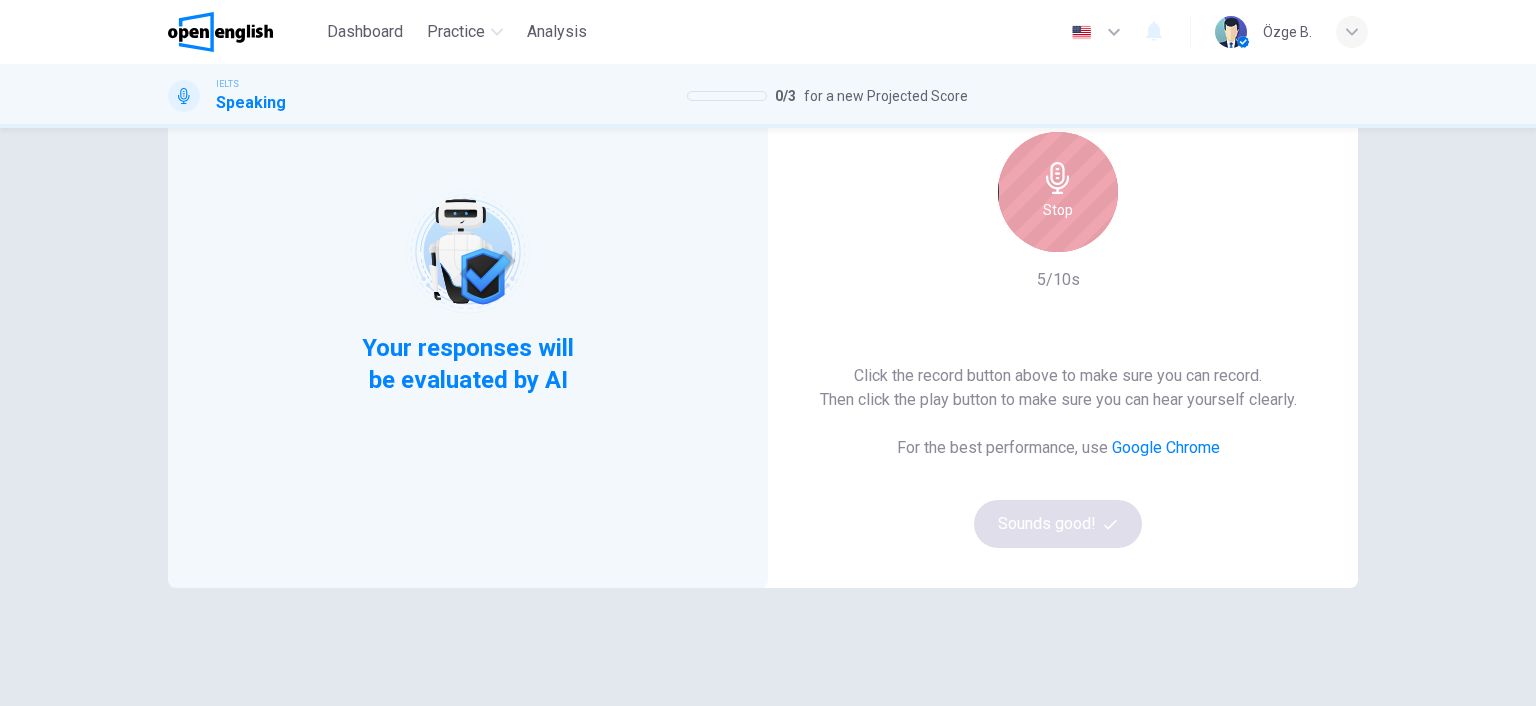 click 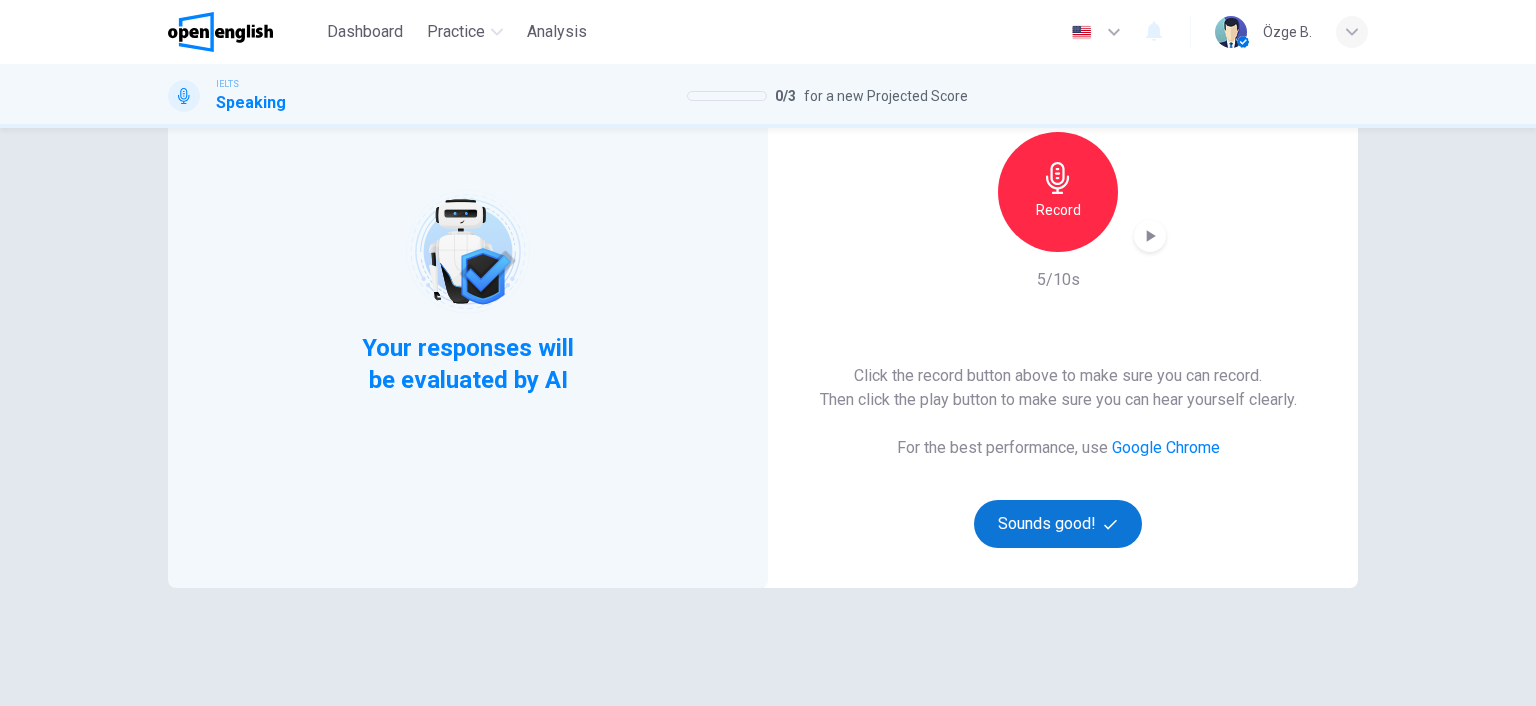 click on "Sounds good!" at bounding box center (1058, 524) 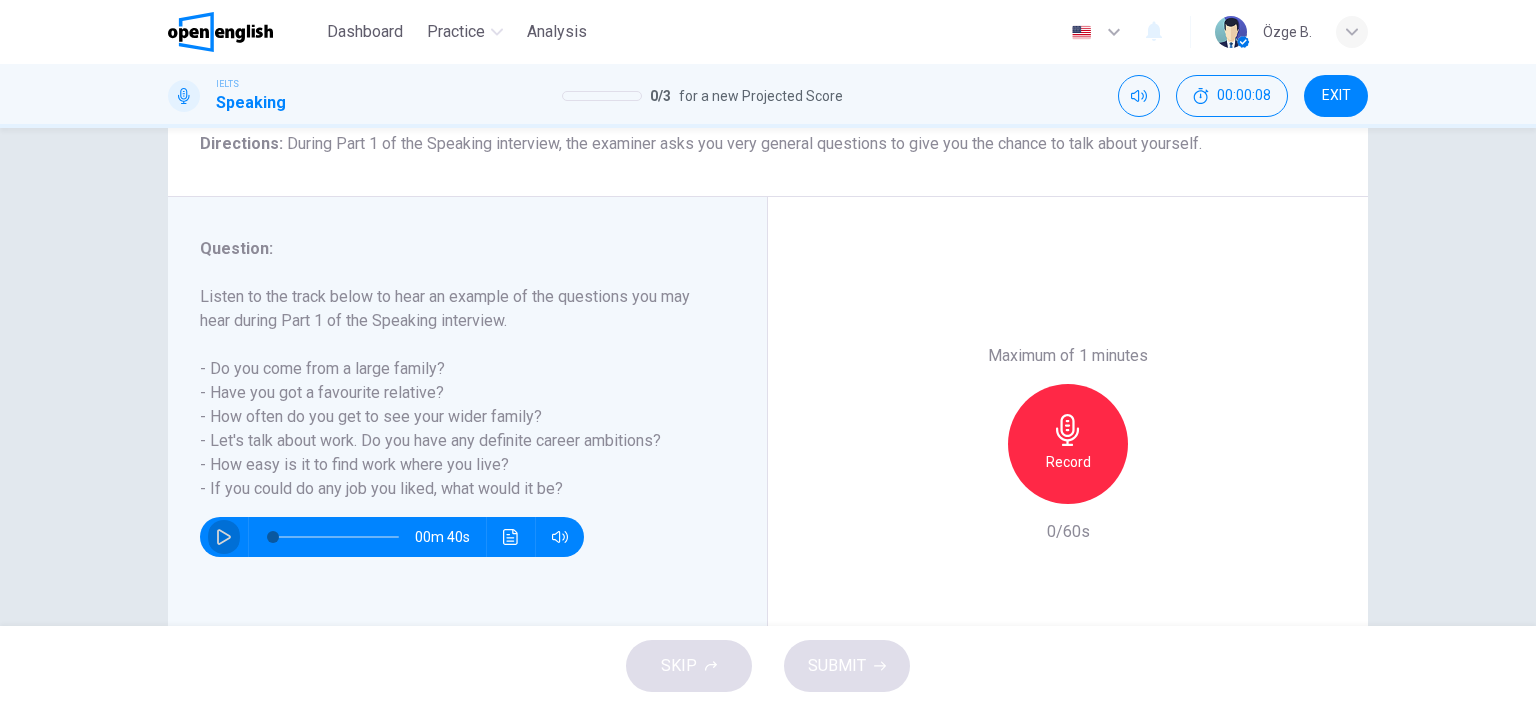 click 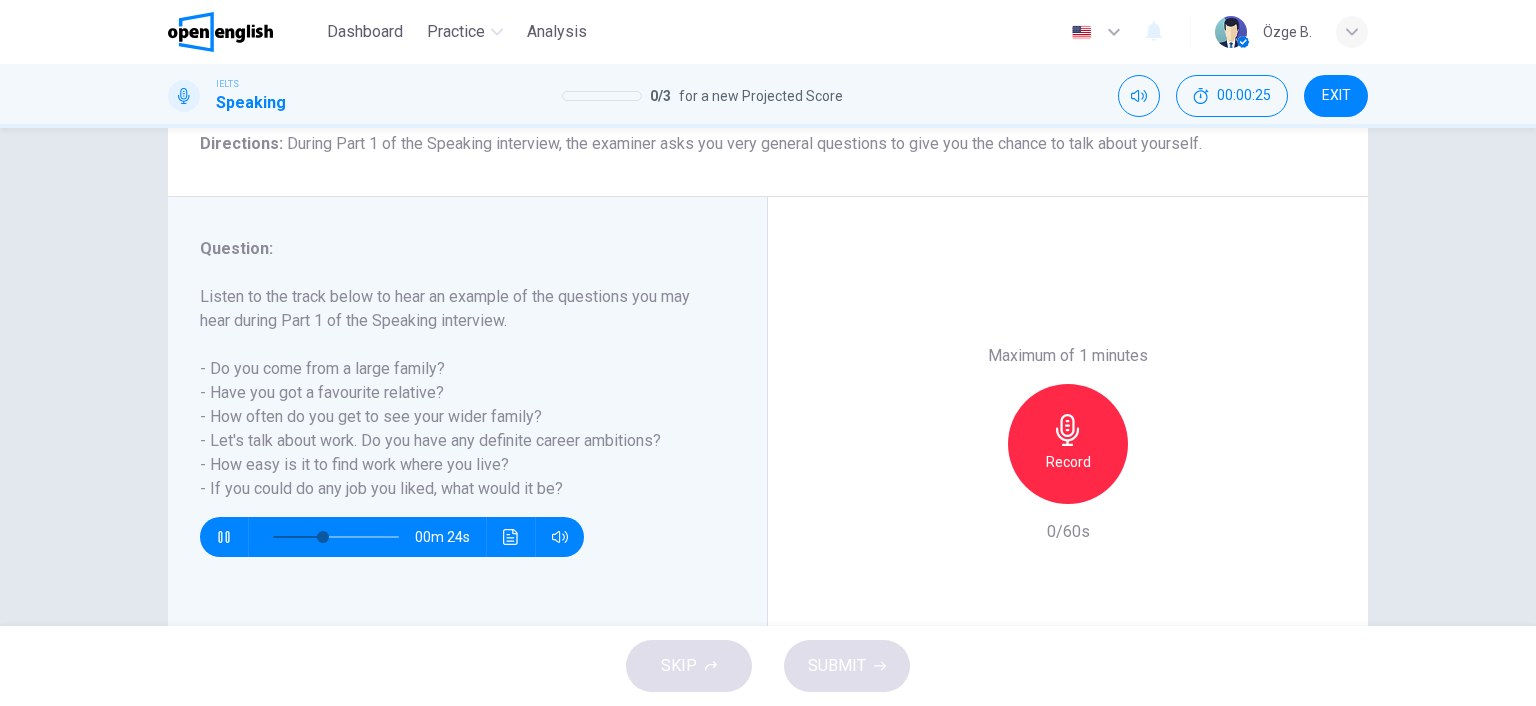 click 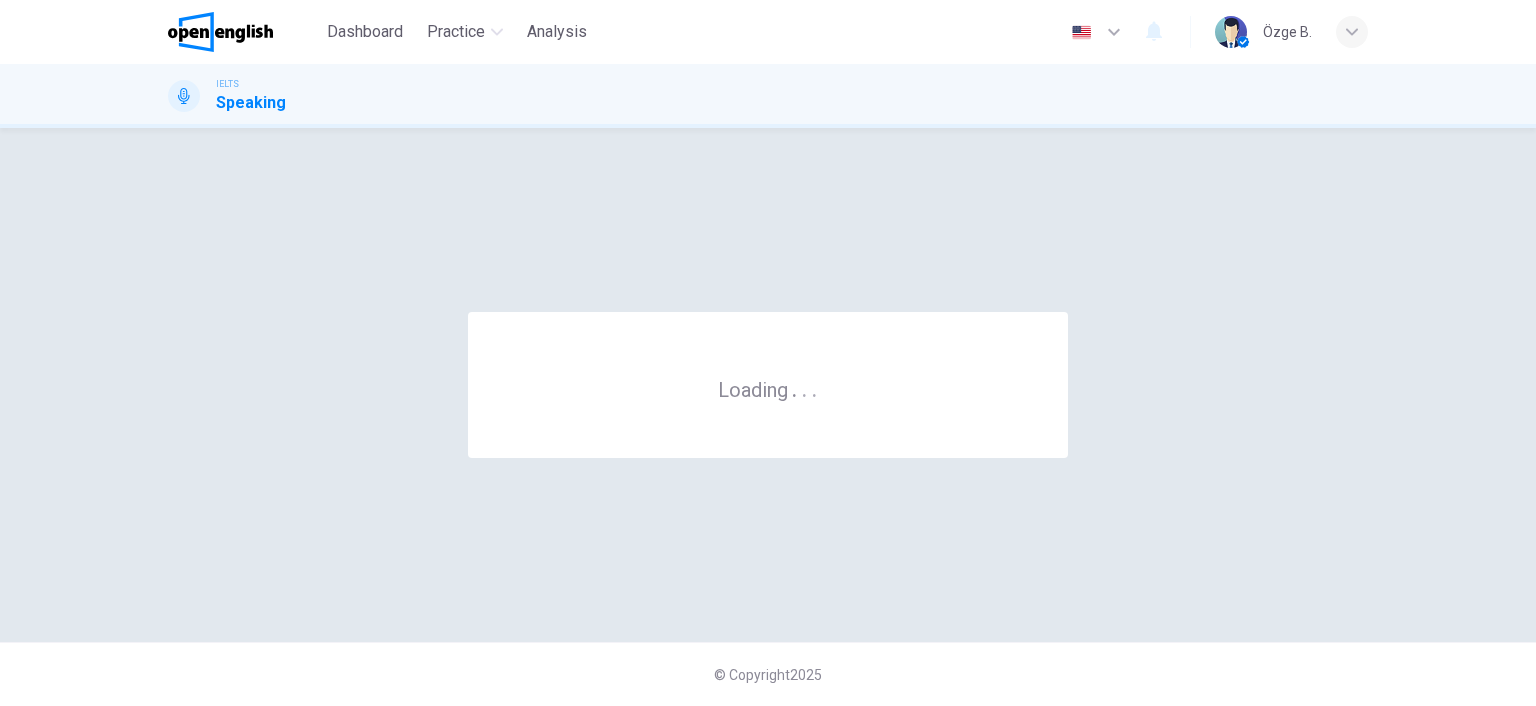 scroll, scrollTop: 0, scrollLeft: 0, axis: both 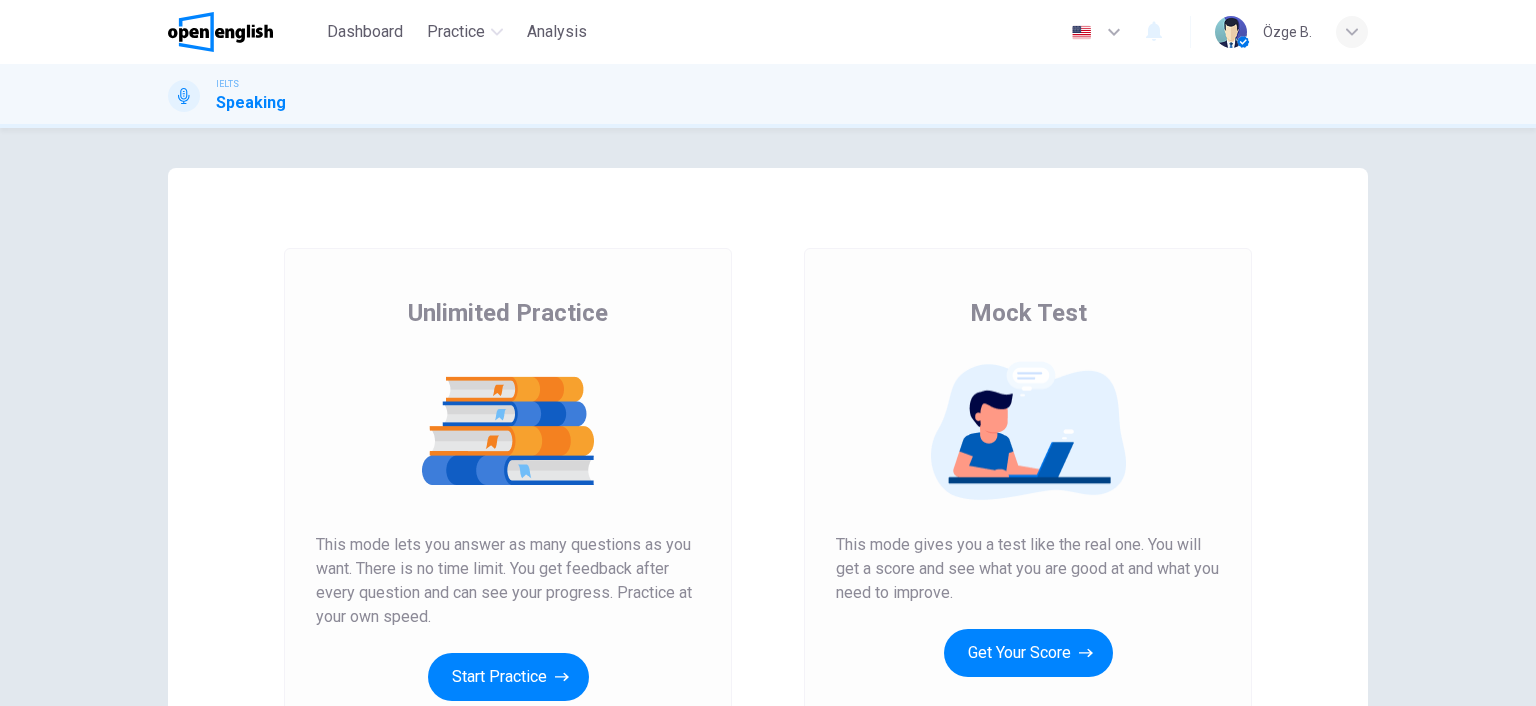 click on "Unlimited Practice Mock Test Unlimited Practice This mode lets you answer as many questions as you want. There is no time limit. You get feedback after every question and can see your progress. Practice at your own speed. Start Practice Mock Test This mode gives you a test like the real one. You will get a score and see what you are good at and what you need to improve. Get Your Score How does this work?" at bounding box center (768, 515) 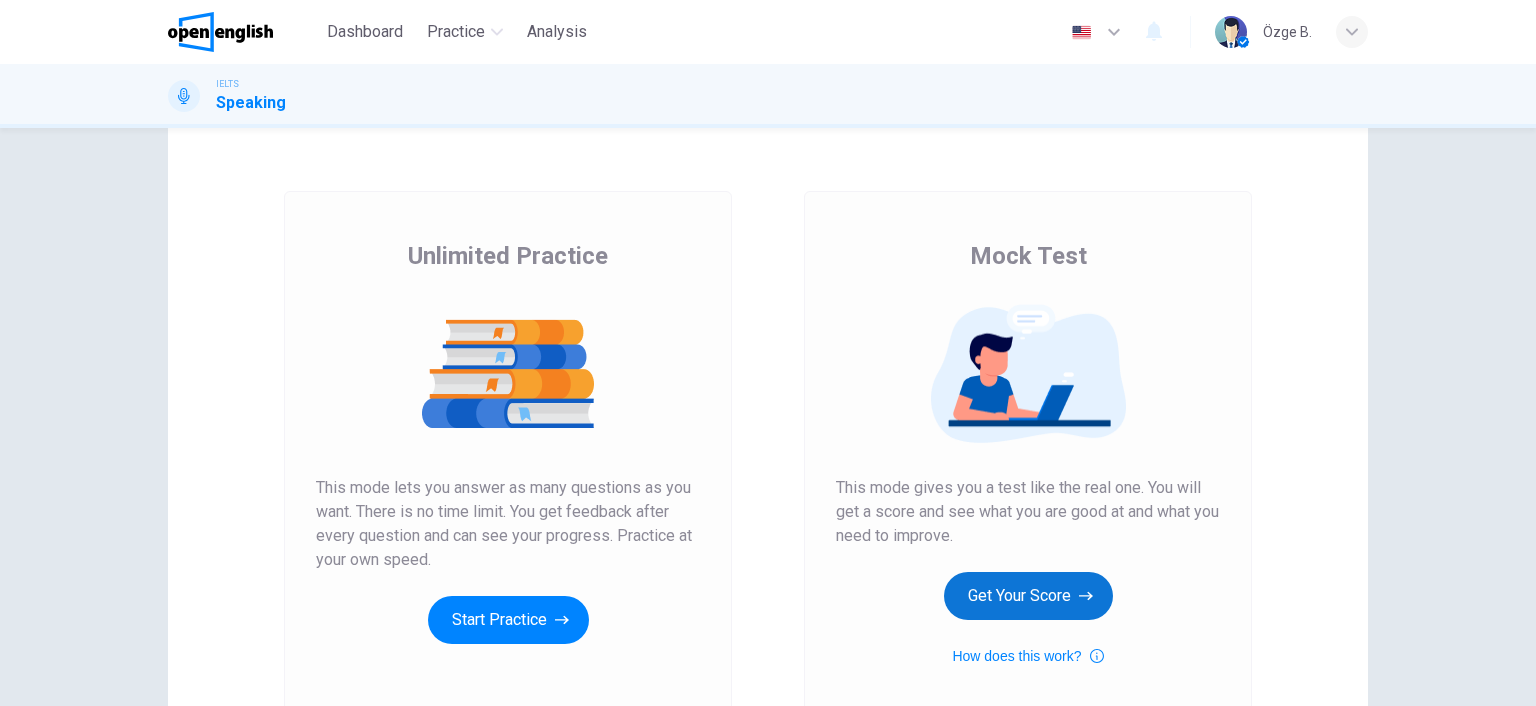 click on "Get Your Score" at bounding box center (1028, 596) 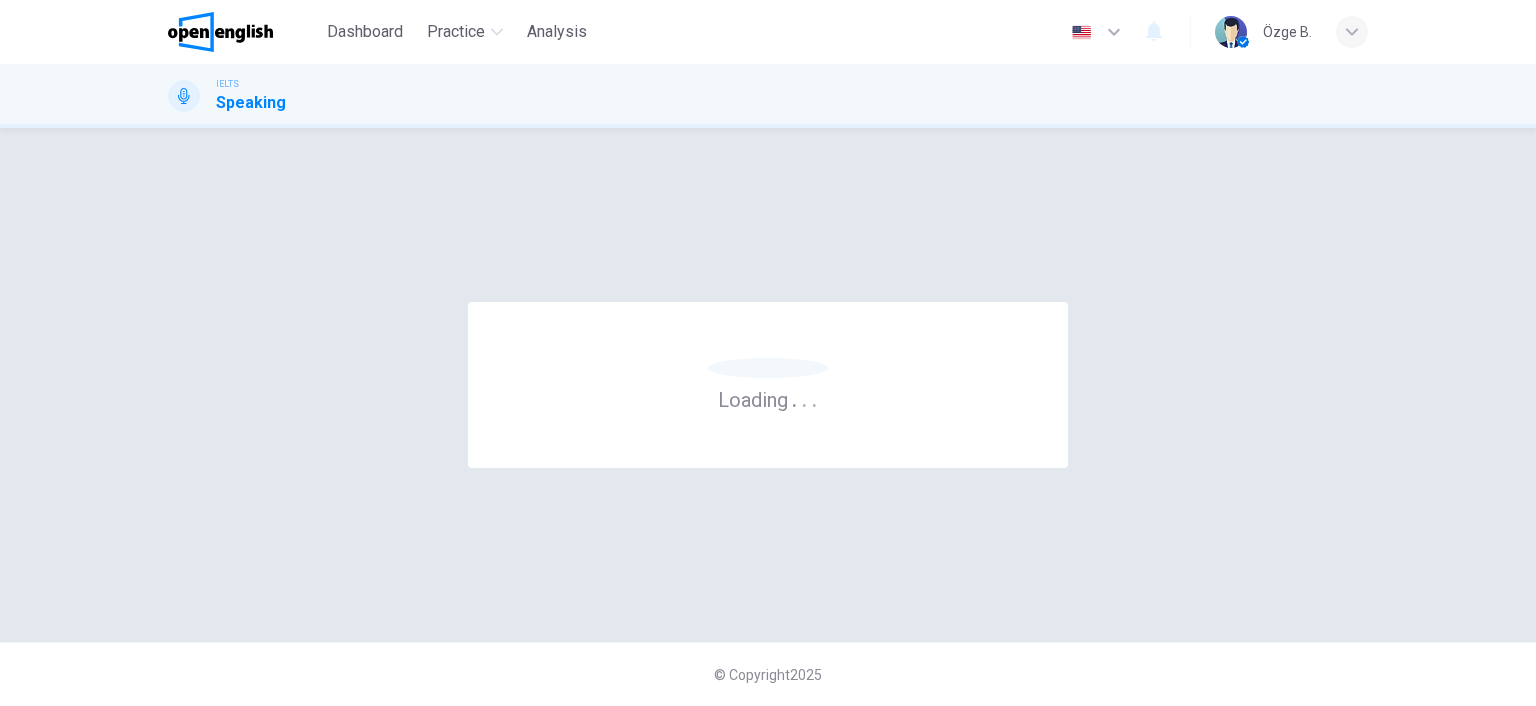 scroll, scrollTop: 0, scrollLeft: 0, axis: both 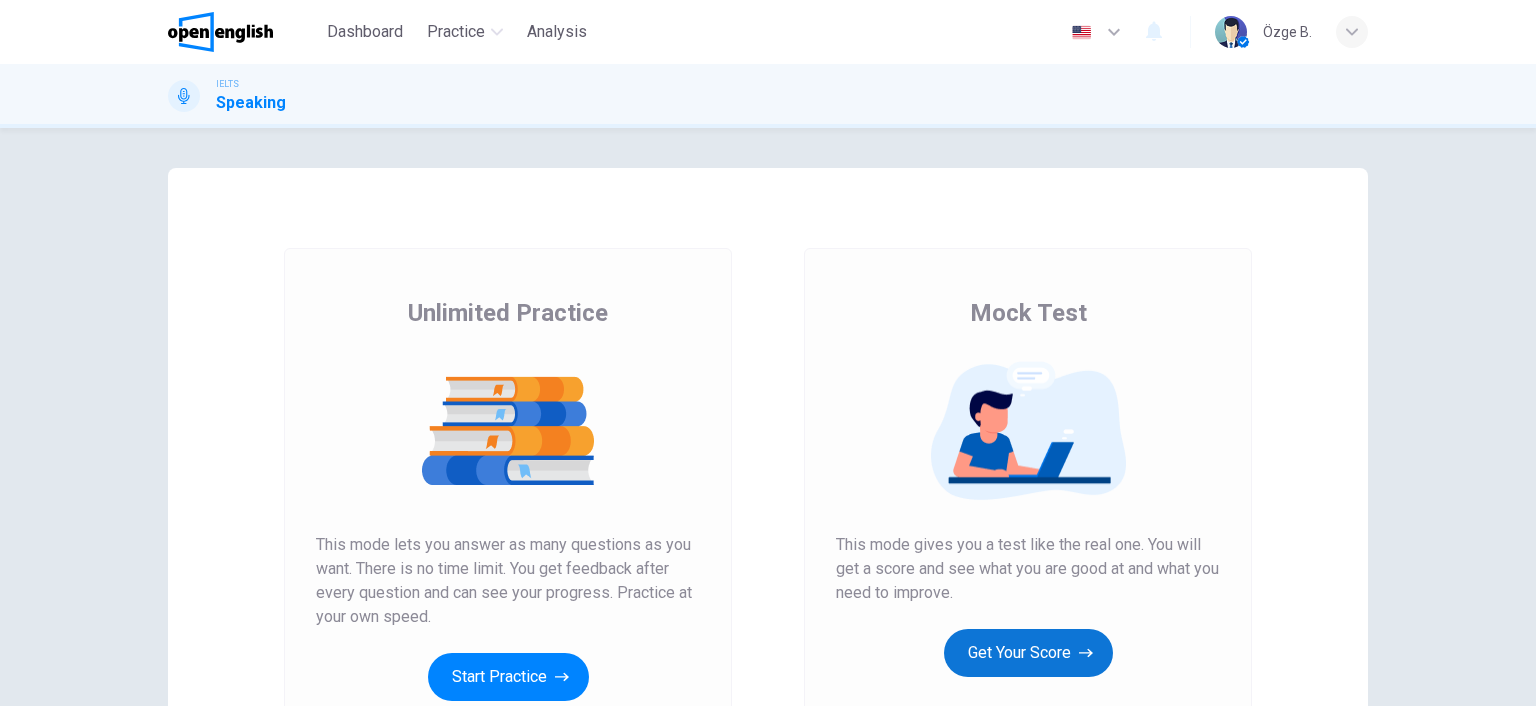 click on "Get Your Score" at bounding box center (1028, 653) 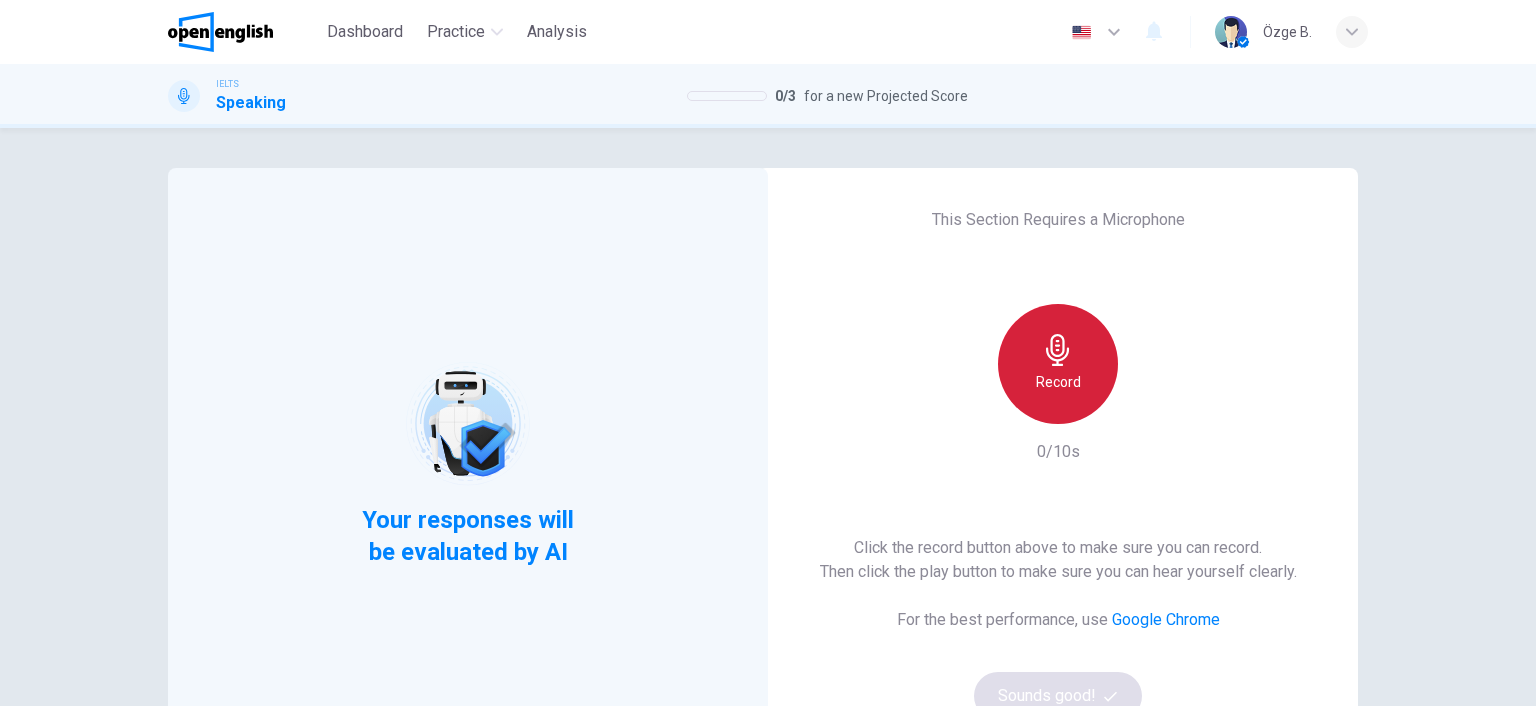 click on "Record" at bounding box center (1058, 382) 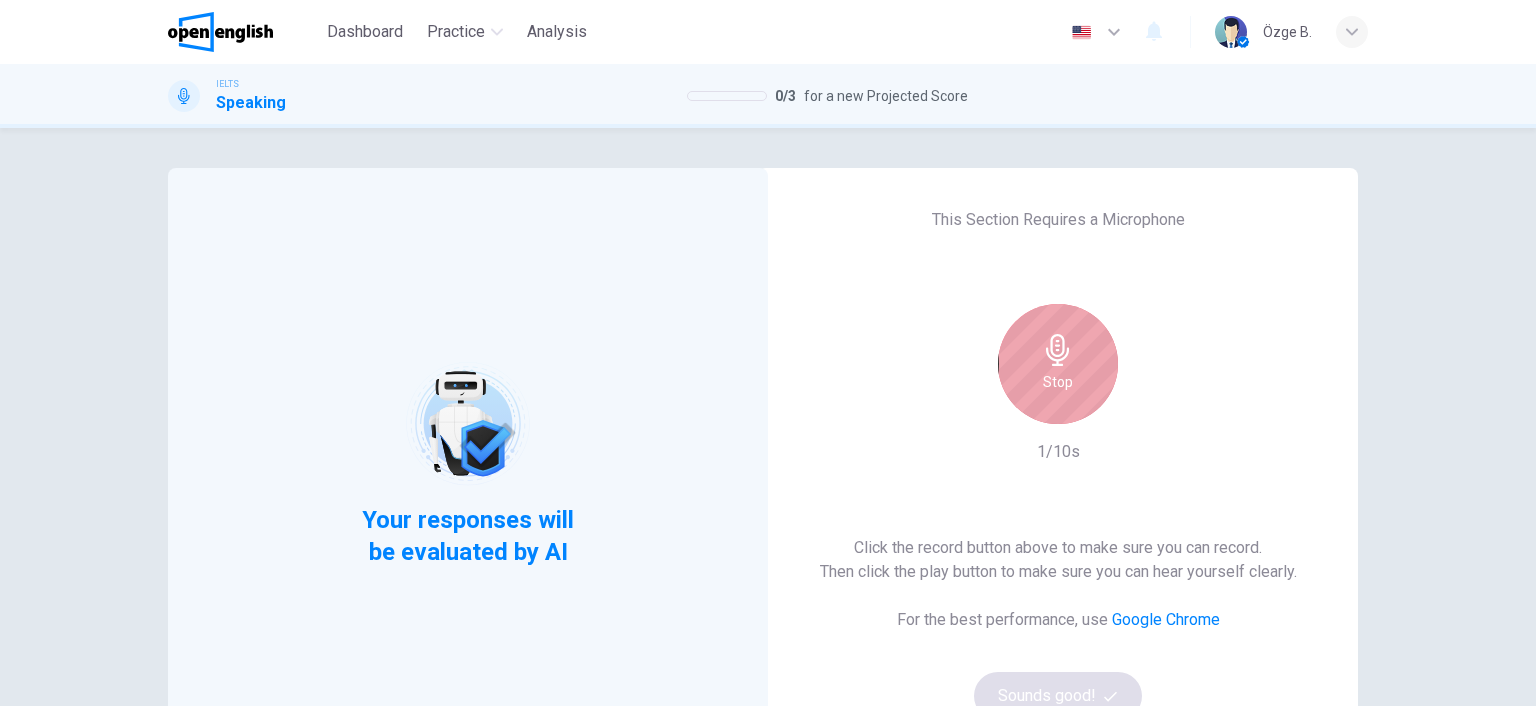 click on "Stop" at bounding box center (1058, 364) 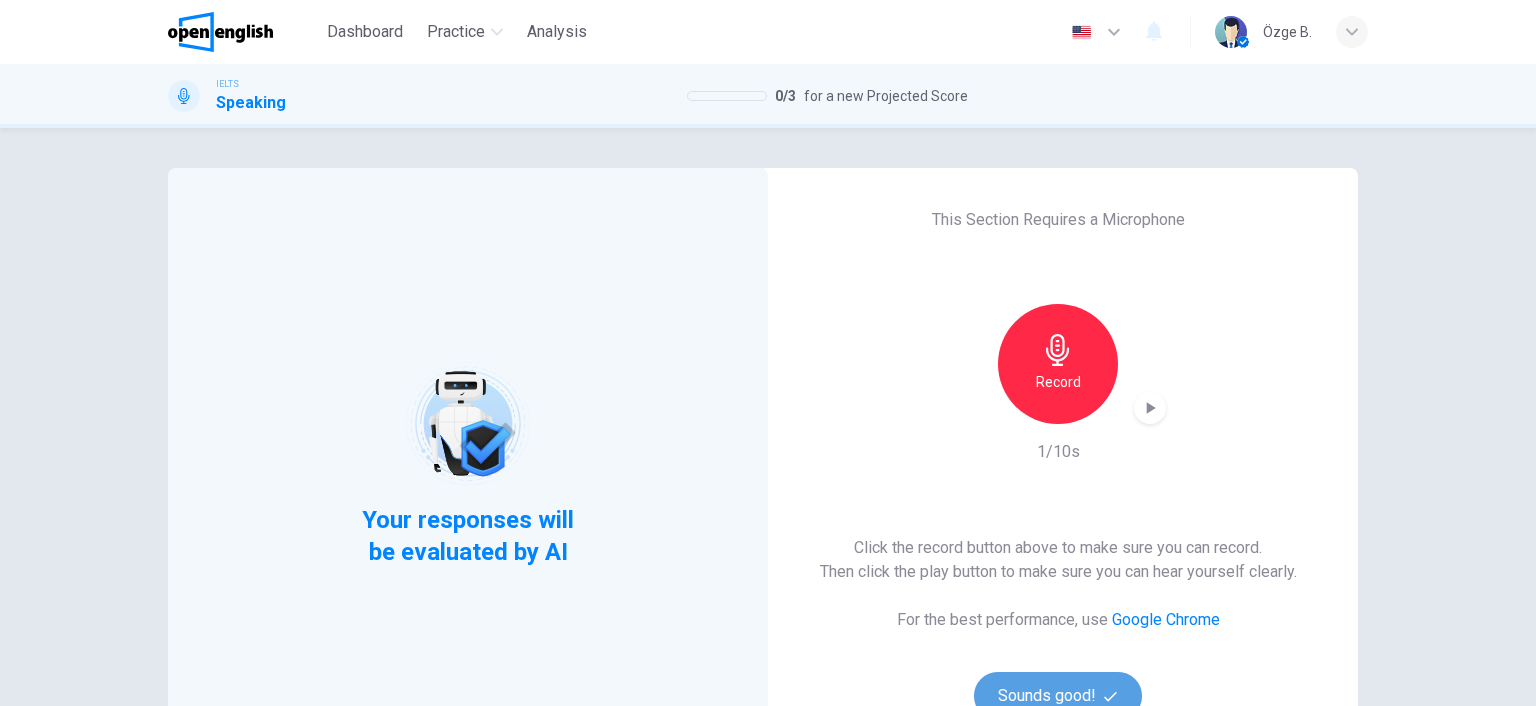 click on "Sounds good!" at bounding box center (1058, 696) 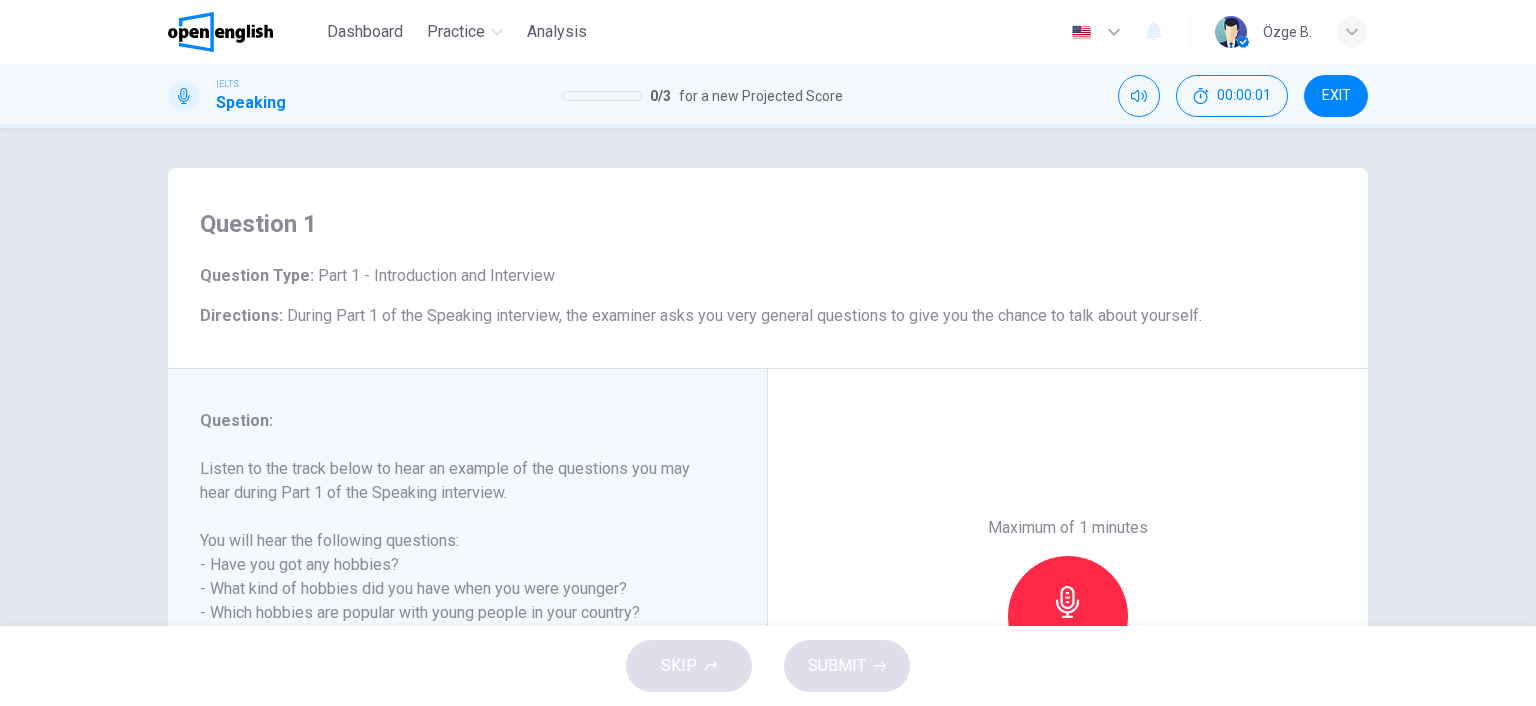 click on "Maximum of 1 minutes Record 0/60s" at bounding box center [1068, 616] 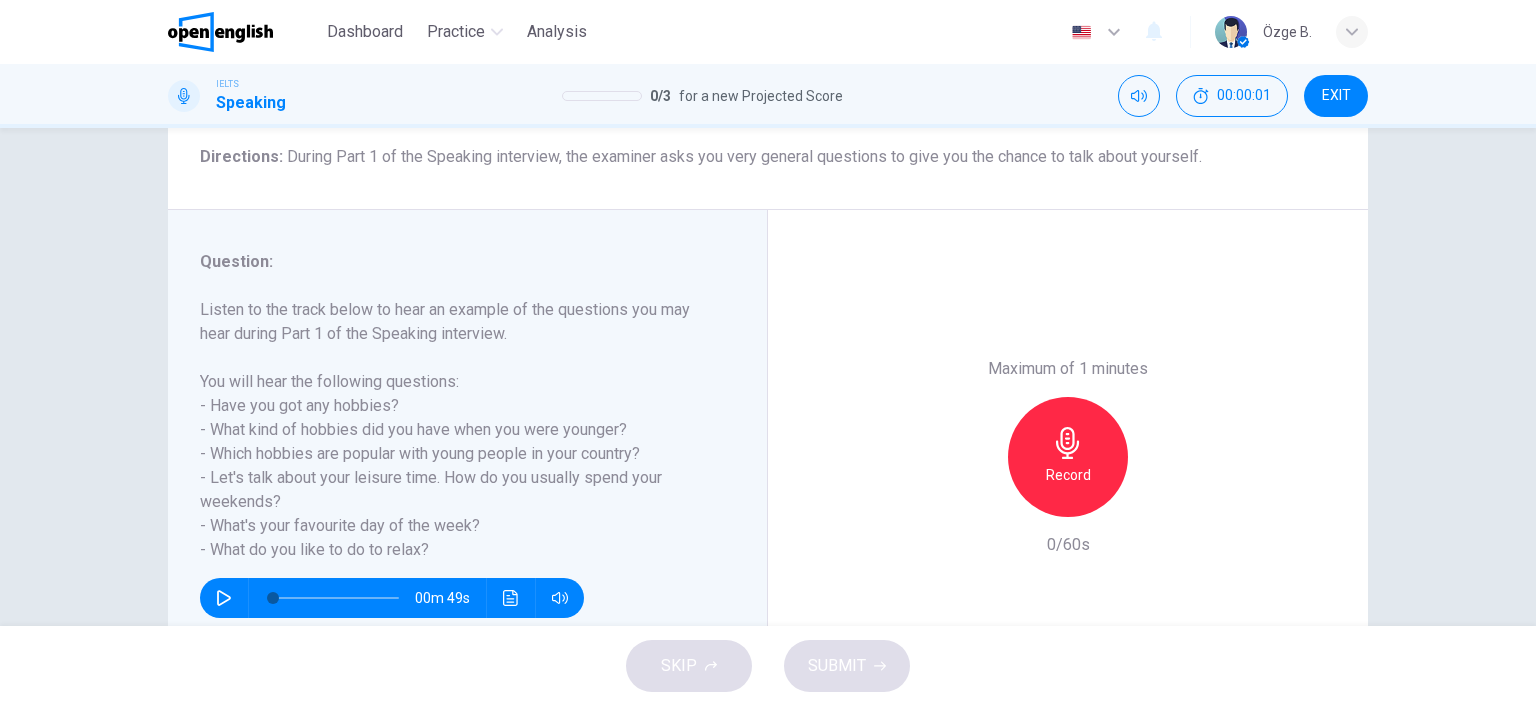 scroll, scrollTop: 172, scrollLeft: 0, axis: vertical 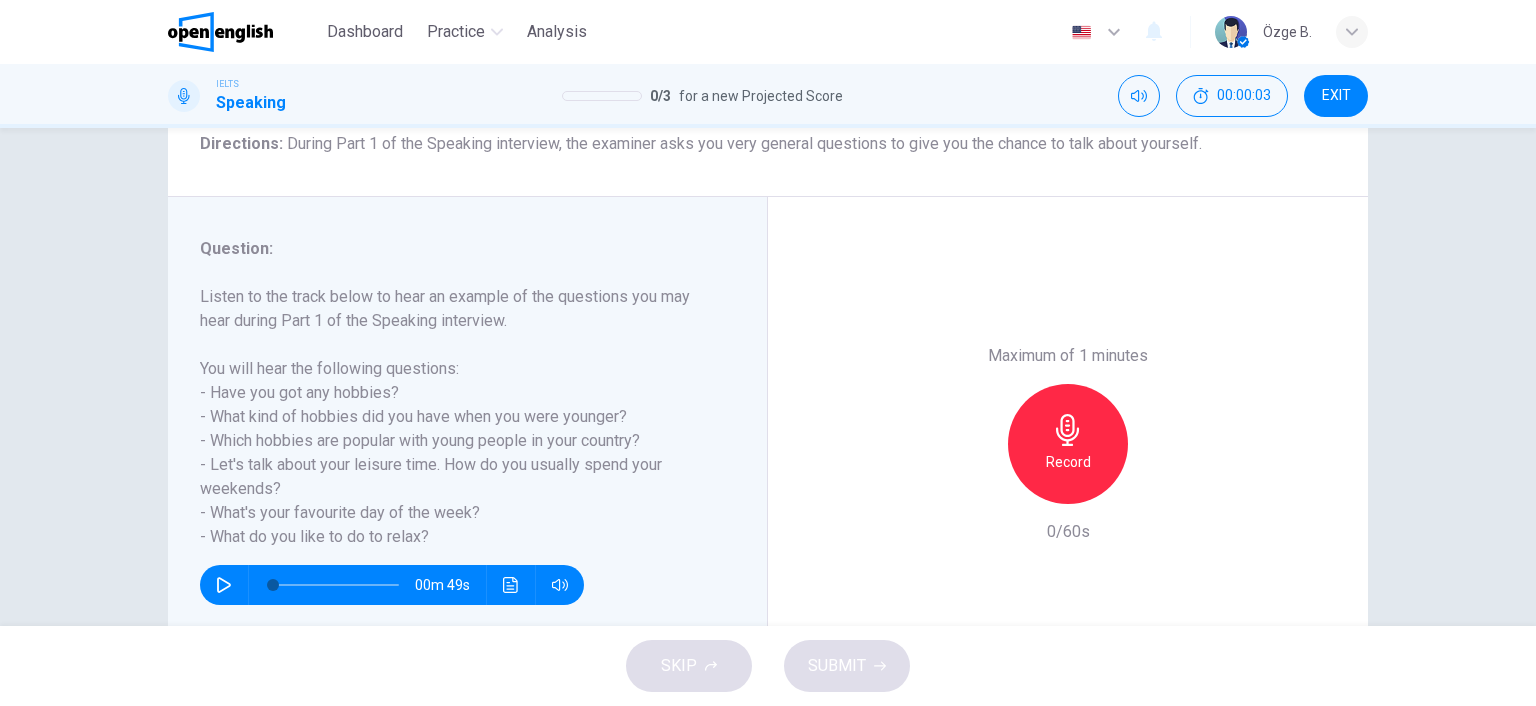 drag, startPoint x: 205, startPoint y: 391, endPoint x: 396, endPoint y: 386, distance: 191.06543 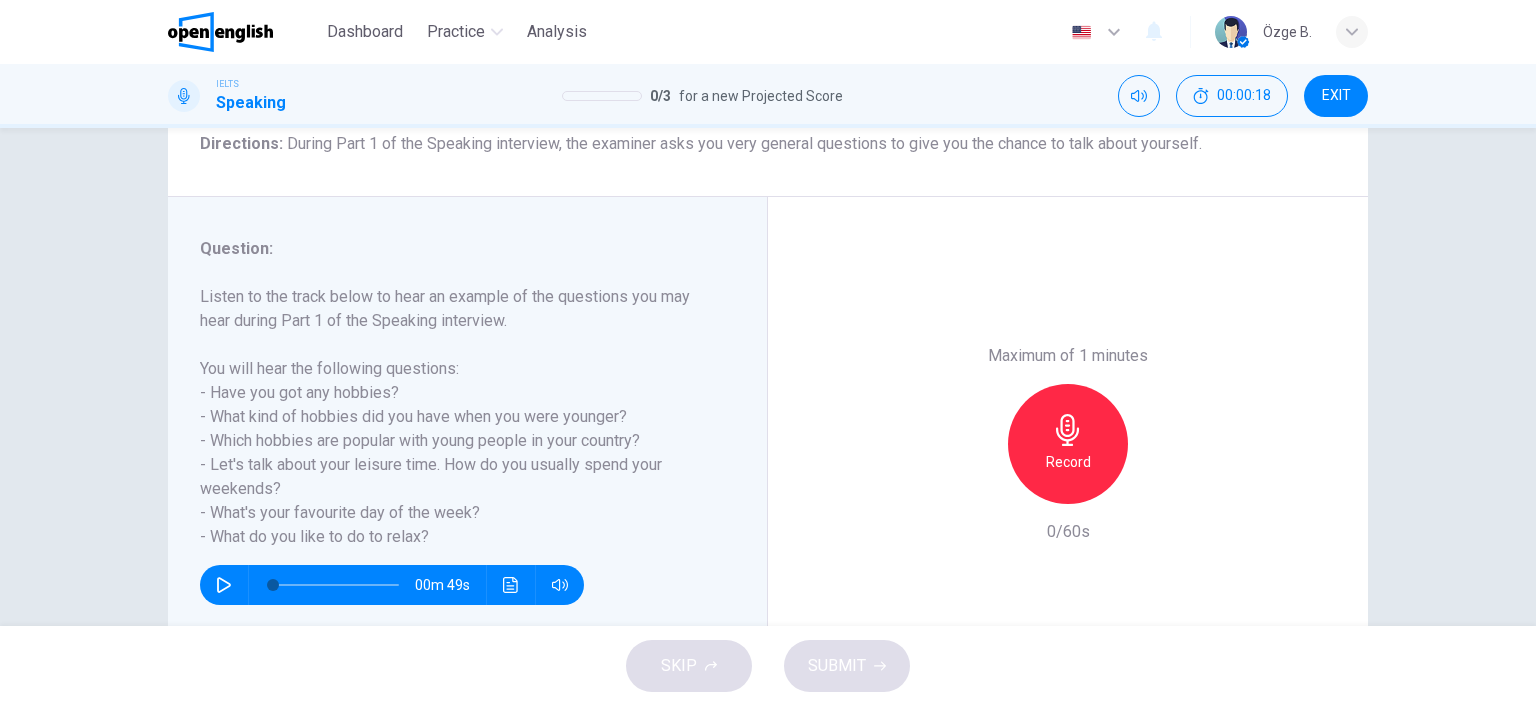 drag, startPoint x: 207, startPoint y: 393, endPoint x: 382, endPoint y: 386, distance: 175.13994 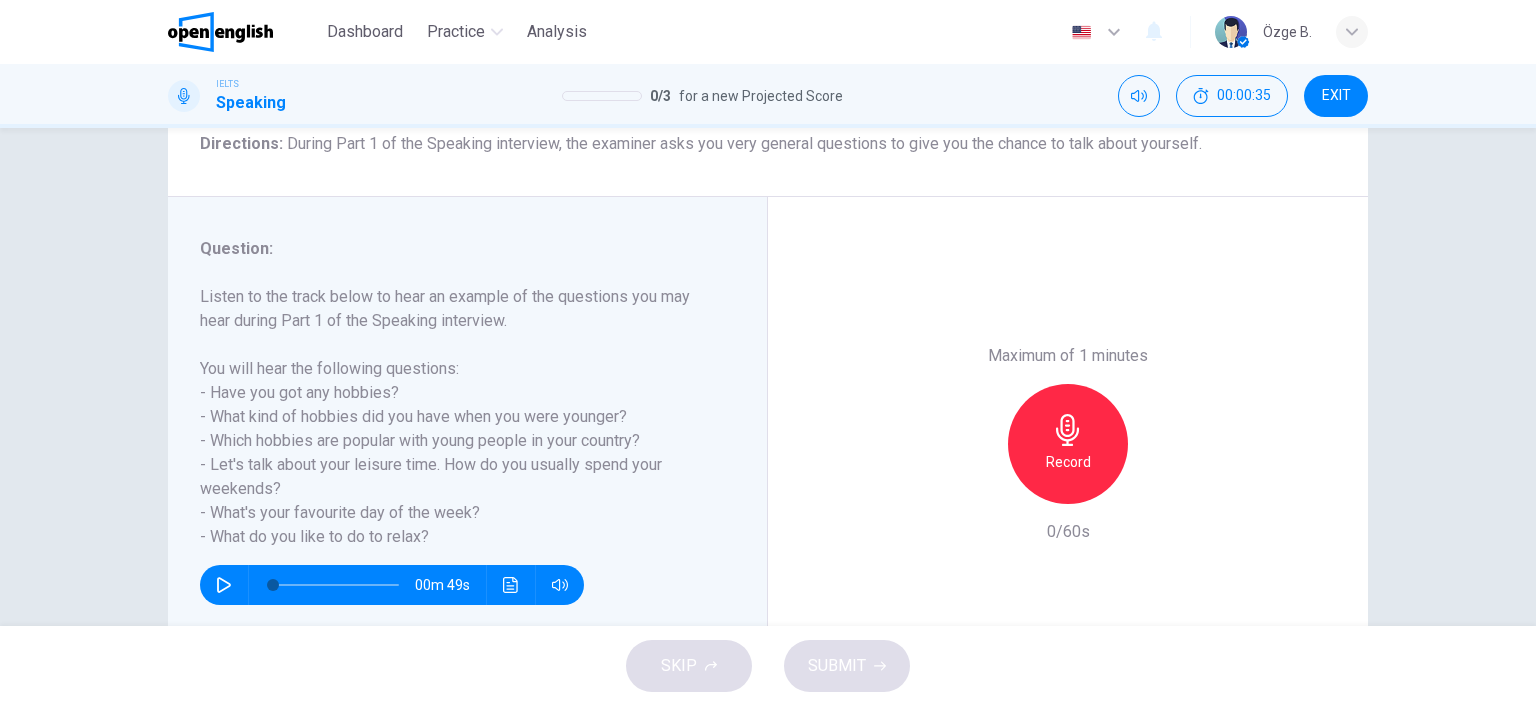 drag, startPoint x: 434, startPoint y: 439, endPoint x: 561, endPoint y: 442, distance: 127.03543 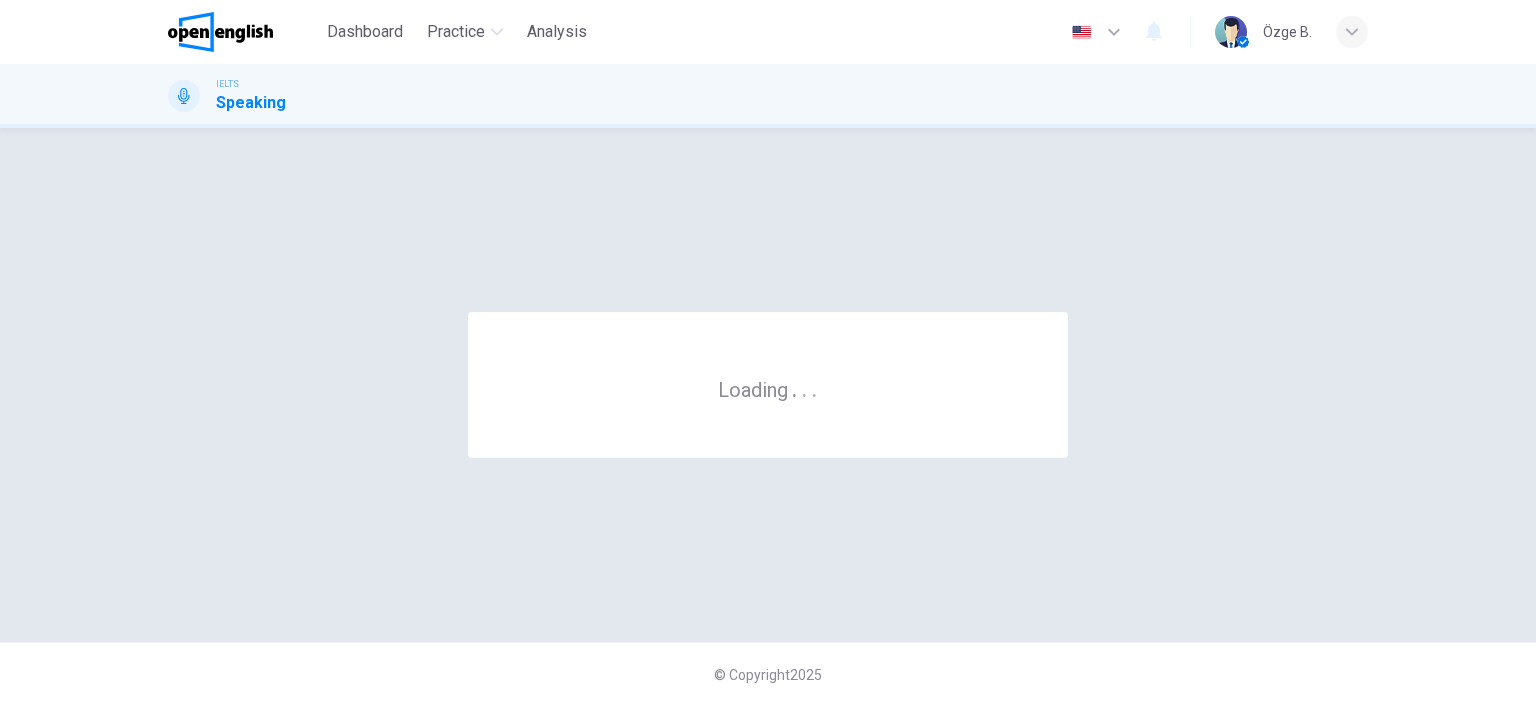 scroll, scrollTop: 0, scrollLeft: 0, axis: both 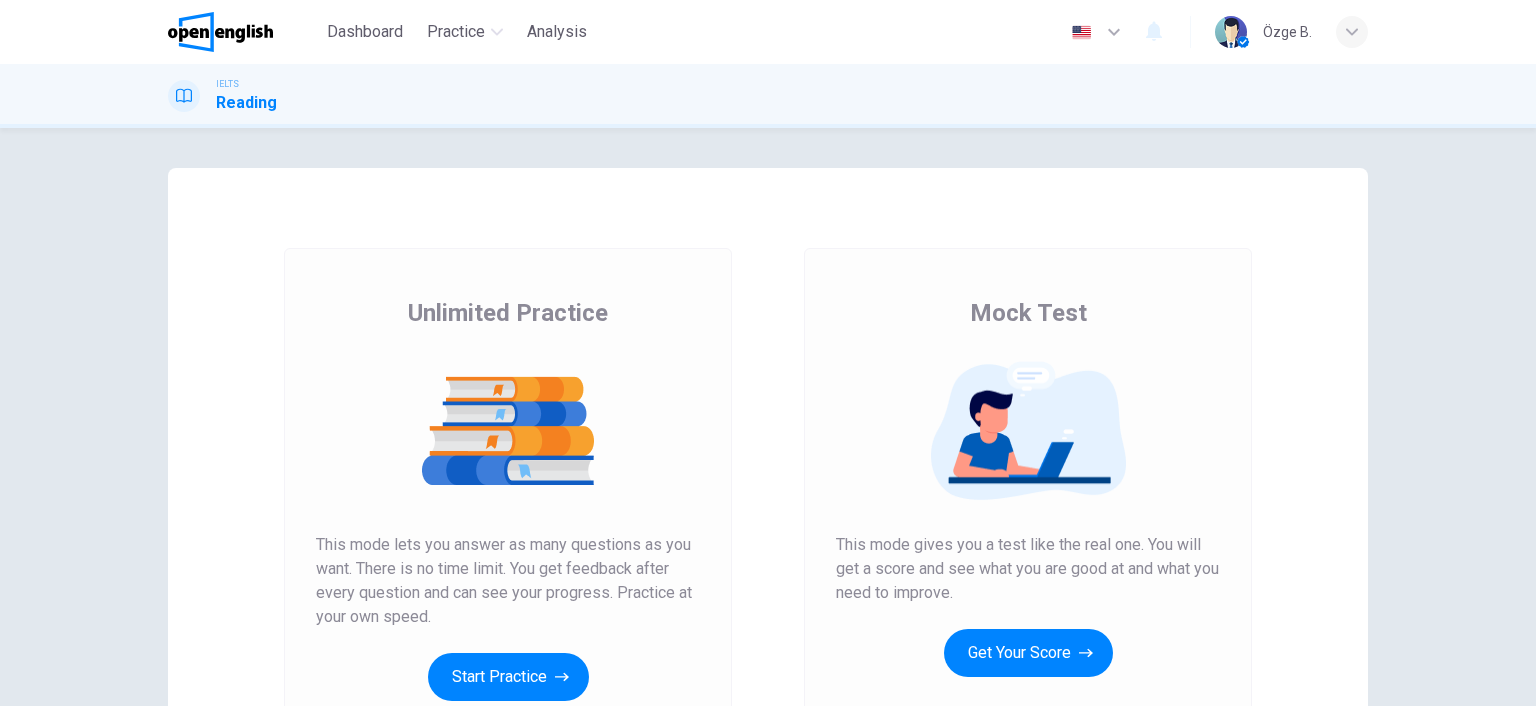 click on "Unlimited Practice This mode lets you answer as many questions as you want. There is no time limit. You get feedback after every question and can see your progress. Practice at your own speed. Start Practice" at bounding box center [508, 515] 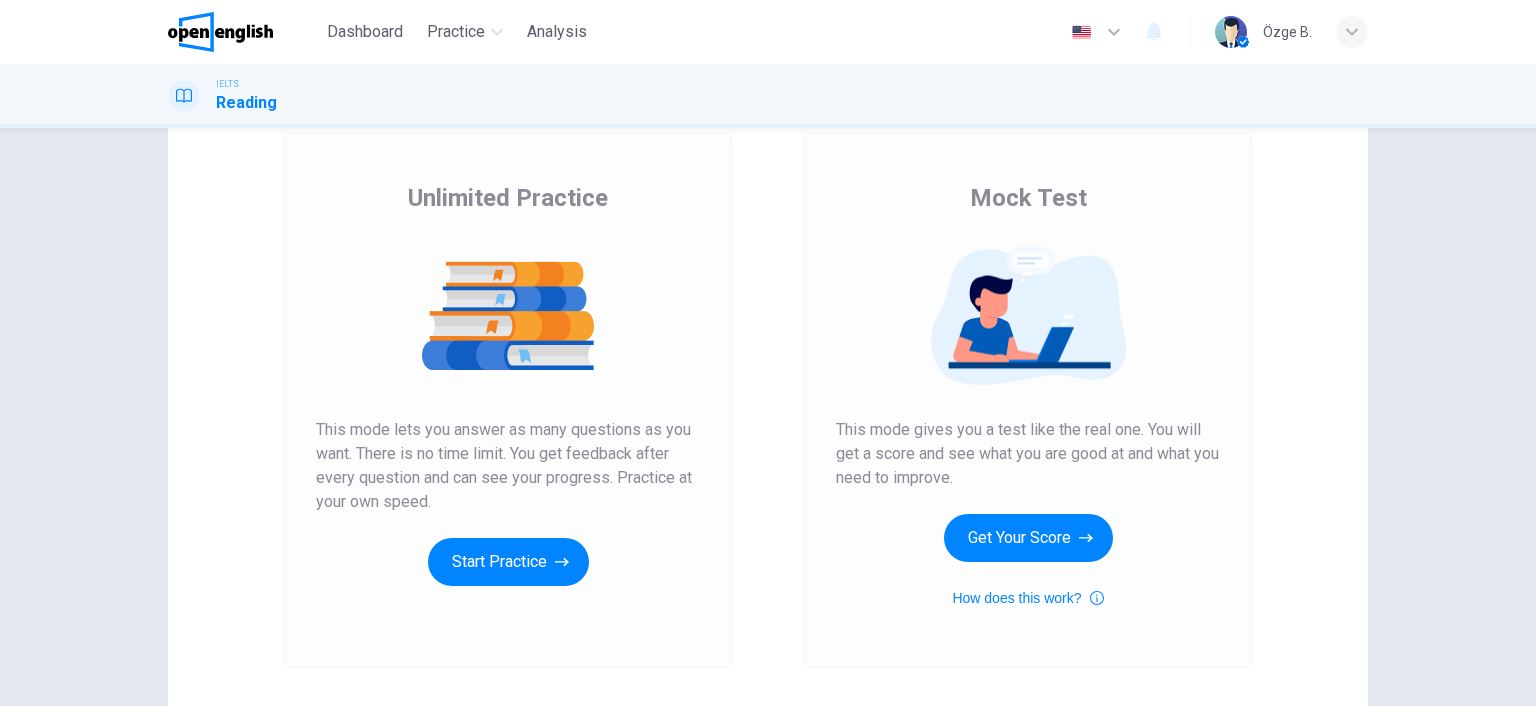scroll, scrollTop: 172, scrollLeft: 0, axis: vertical 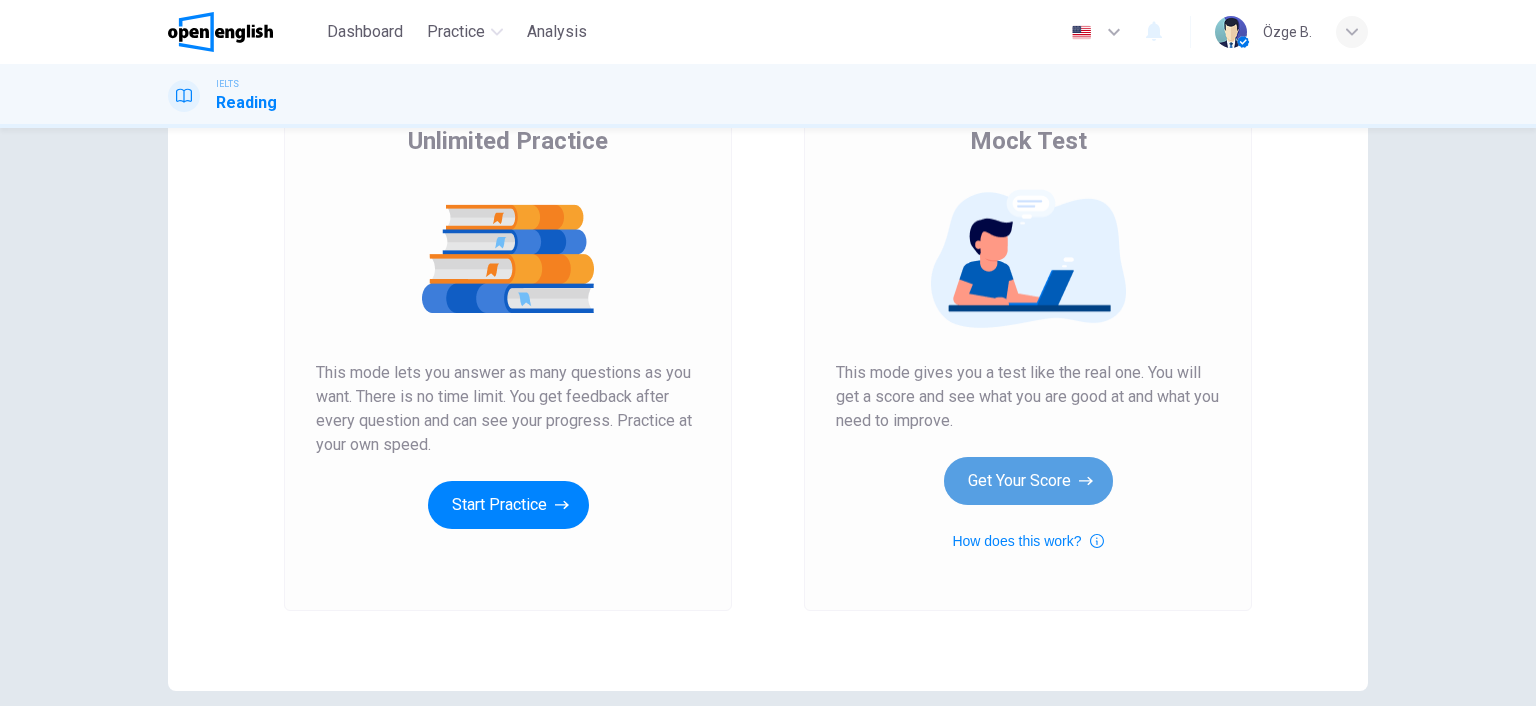 click on "Get Your Score" at bounding box center (1028, 481) 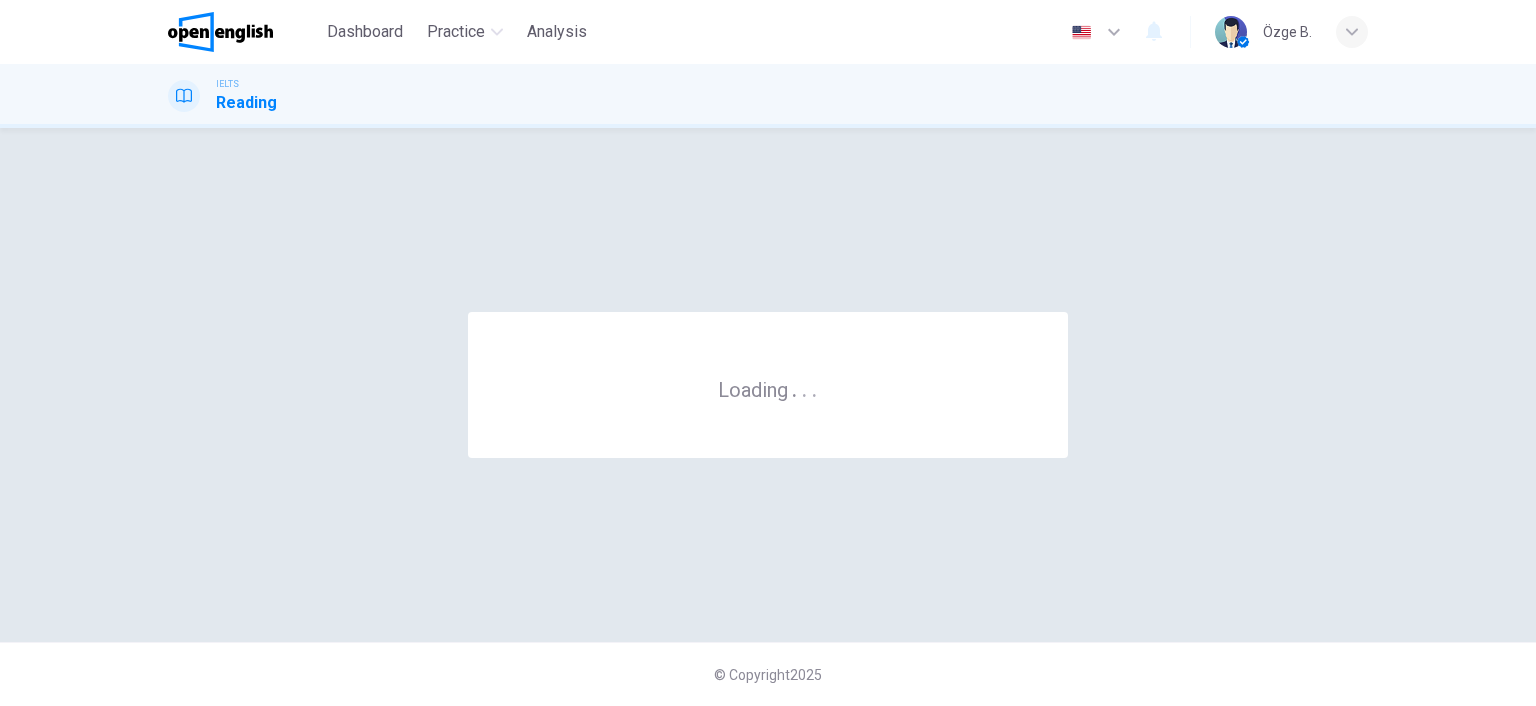 scroll, scrollTop: 0, scrollLeft: 0, axis: both 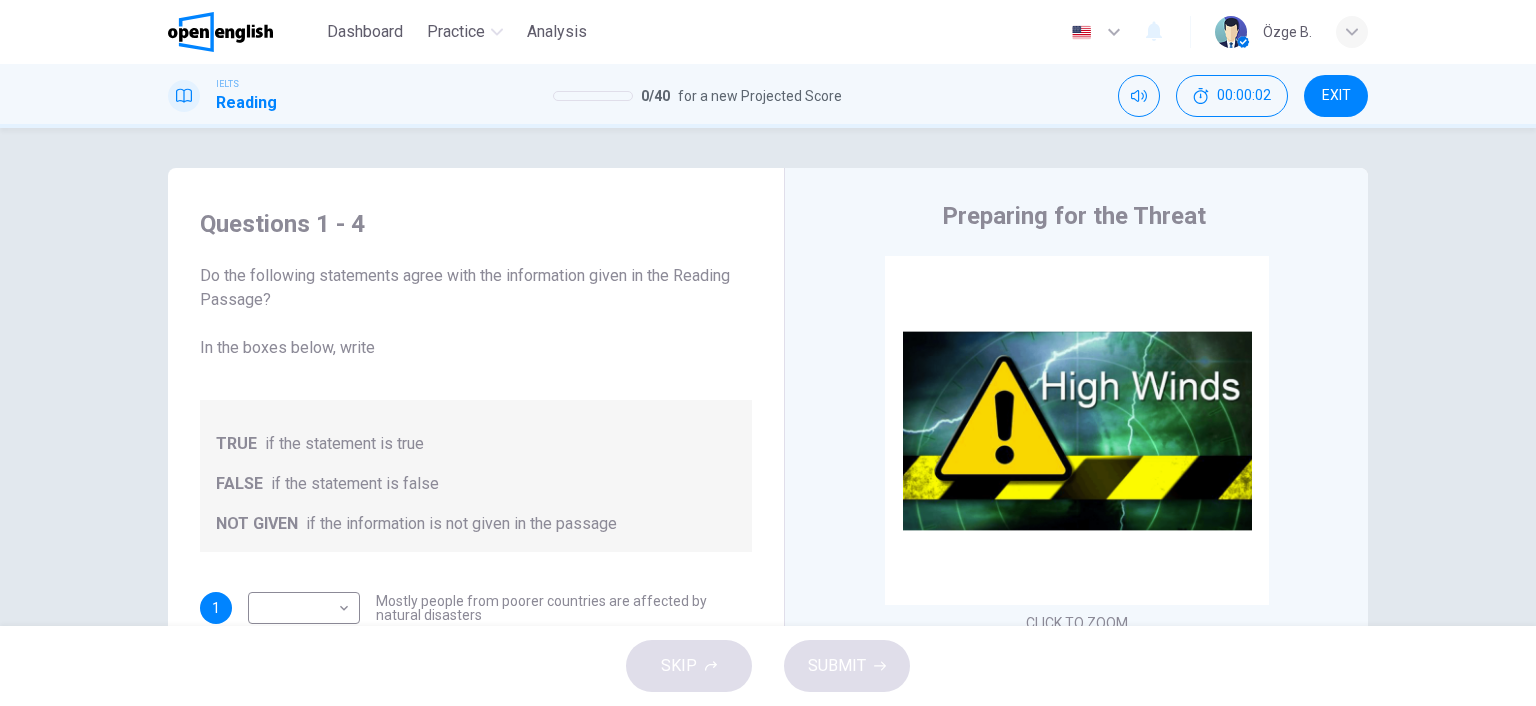 click on "Preparing for the Threat CLICK TO ZOOM Click to Zoom 1 It is an unfortunate fact that over the past 20 years, around 260 million people a year have been affected by natural disasters around the world. Regrettably, a vast majority of the victims of this staggering number are from developing countries. Whether it be earthquakes, tornadoes, floods, volcanoes or tsunamis, over the past twenty years, natural disasters have been happening more frequently and affecting more people than ever before. It follows that the international community should address the issue of ‘disaster preparedness’ and establish a process by which natural disasters are dealt with. 2 3 4 5 6" at bounding box center [1076, 531] 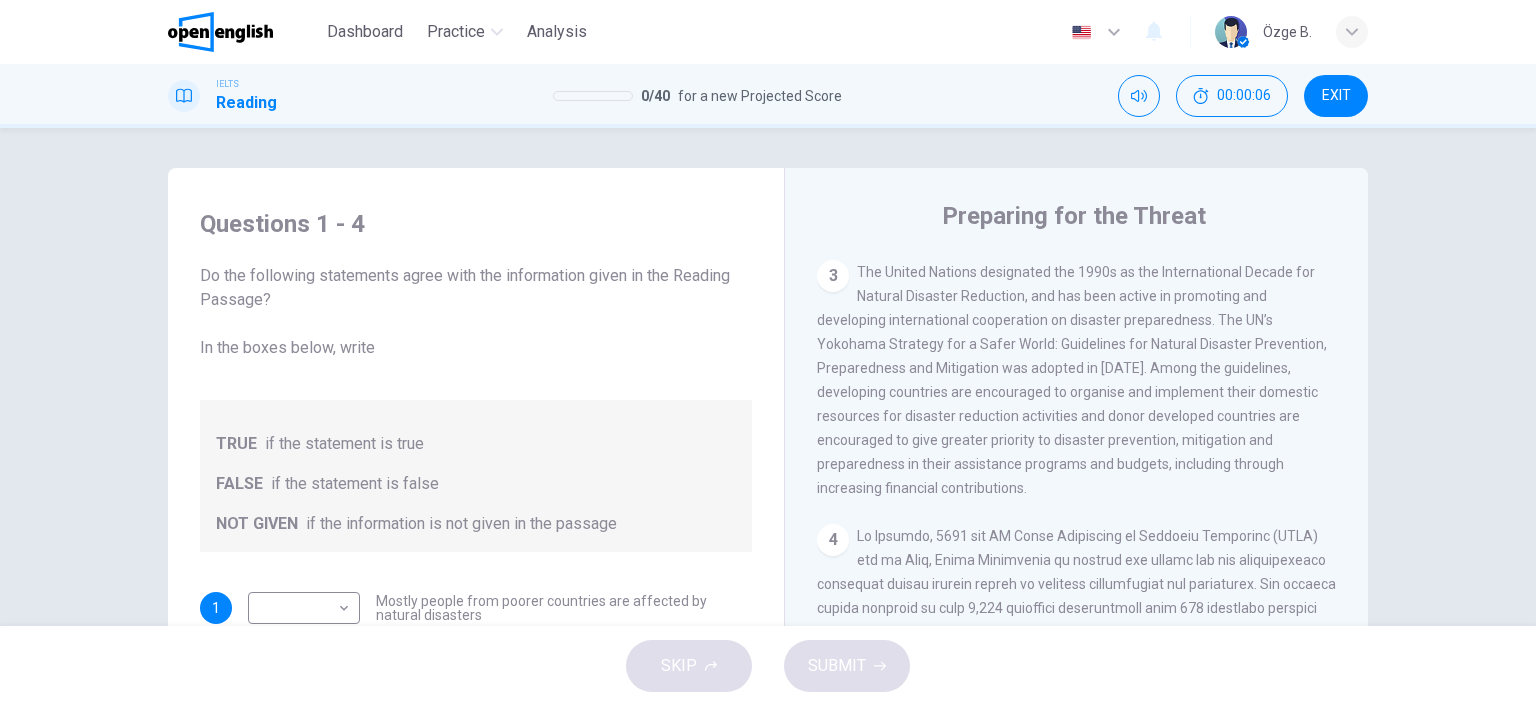 scroll, scrollTop: 864, scrollLeft: 0, axis: vertical 